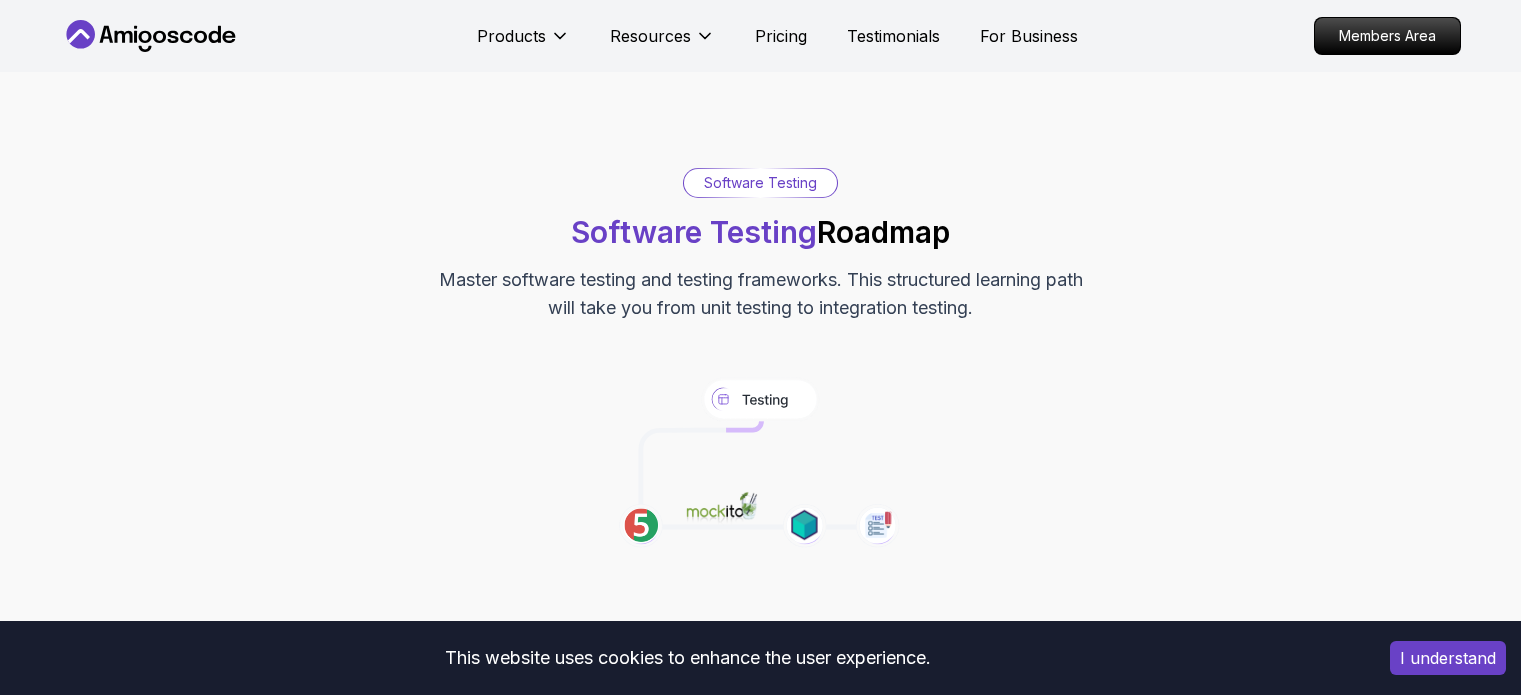 scroll, scrollTop: 0, scrollLeft: 0, axis: both 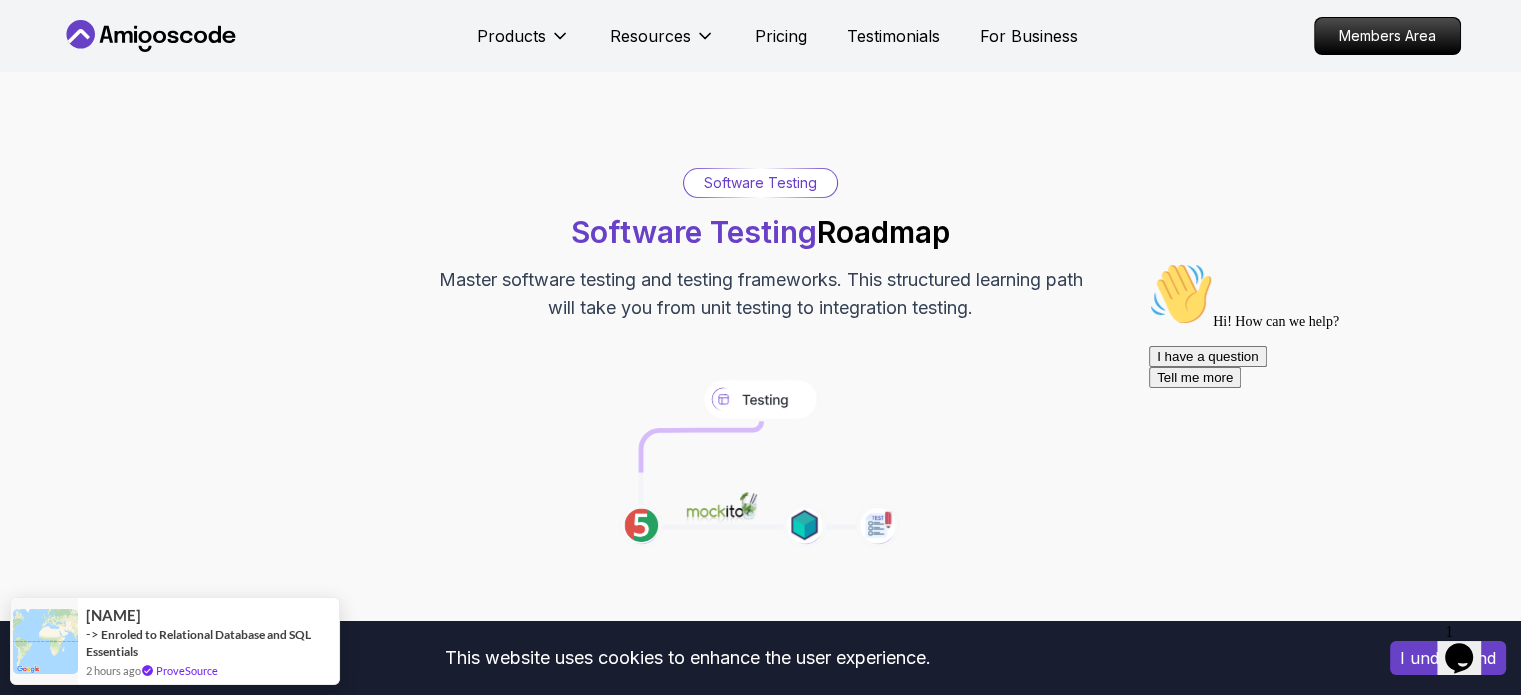 click at bounding box center [1149, 262] 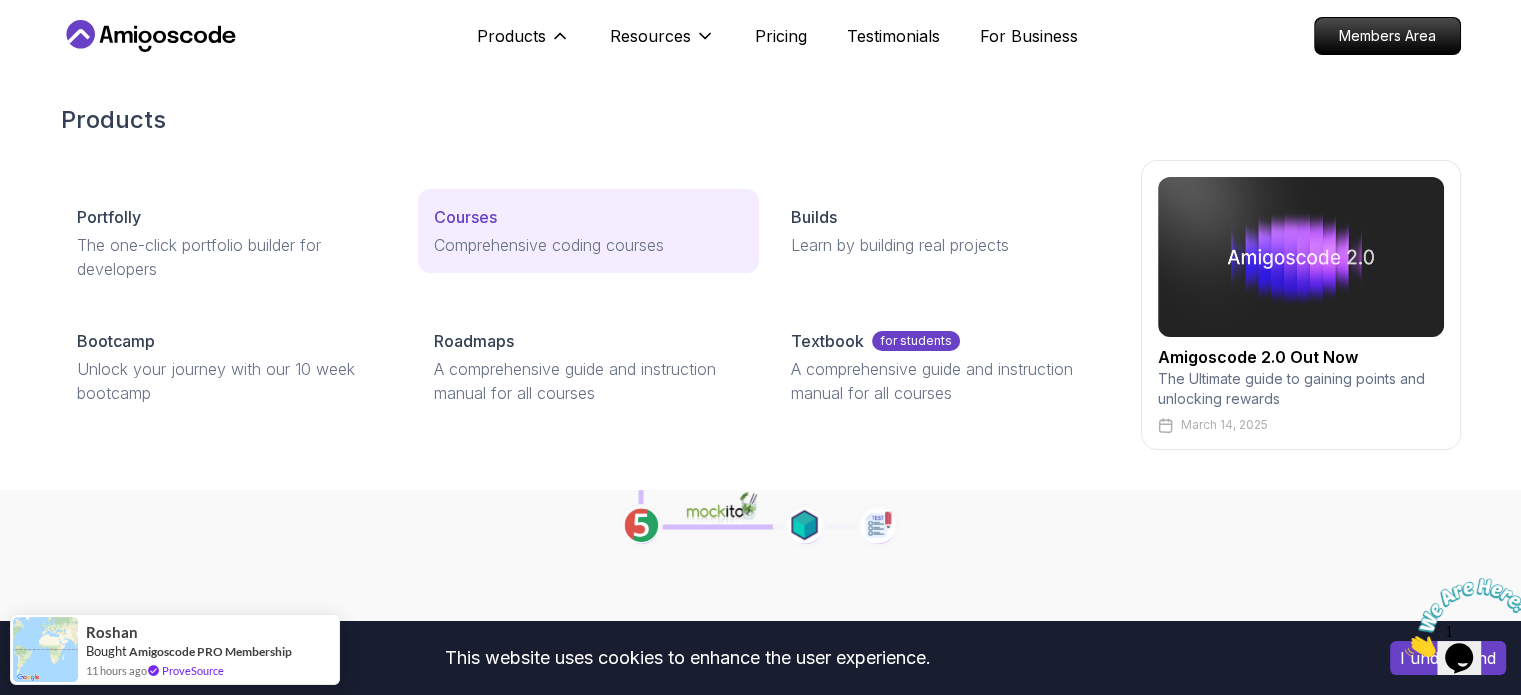 click on "Courses" at bounding box center (588, 217) 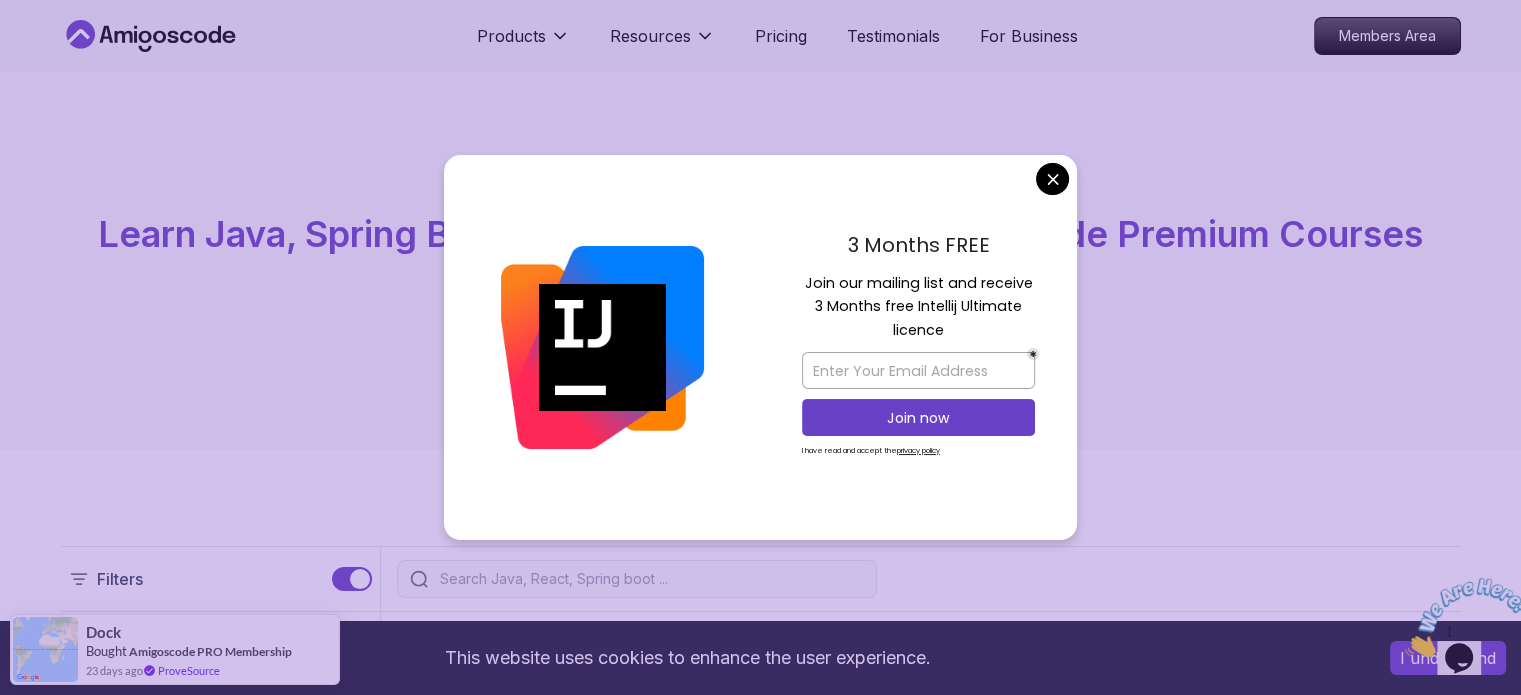 drag, startPoint x: 103, startPoint y: 245, endPoint x: 1014, endPoint y: 319, distance: 914.00055 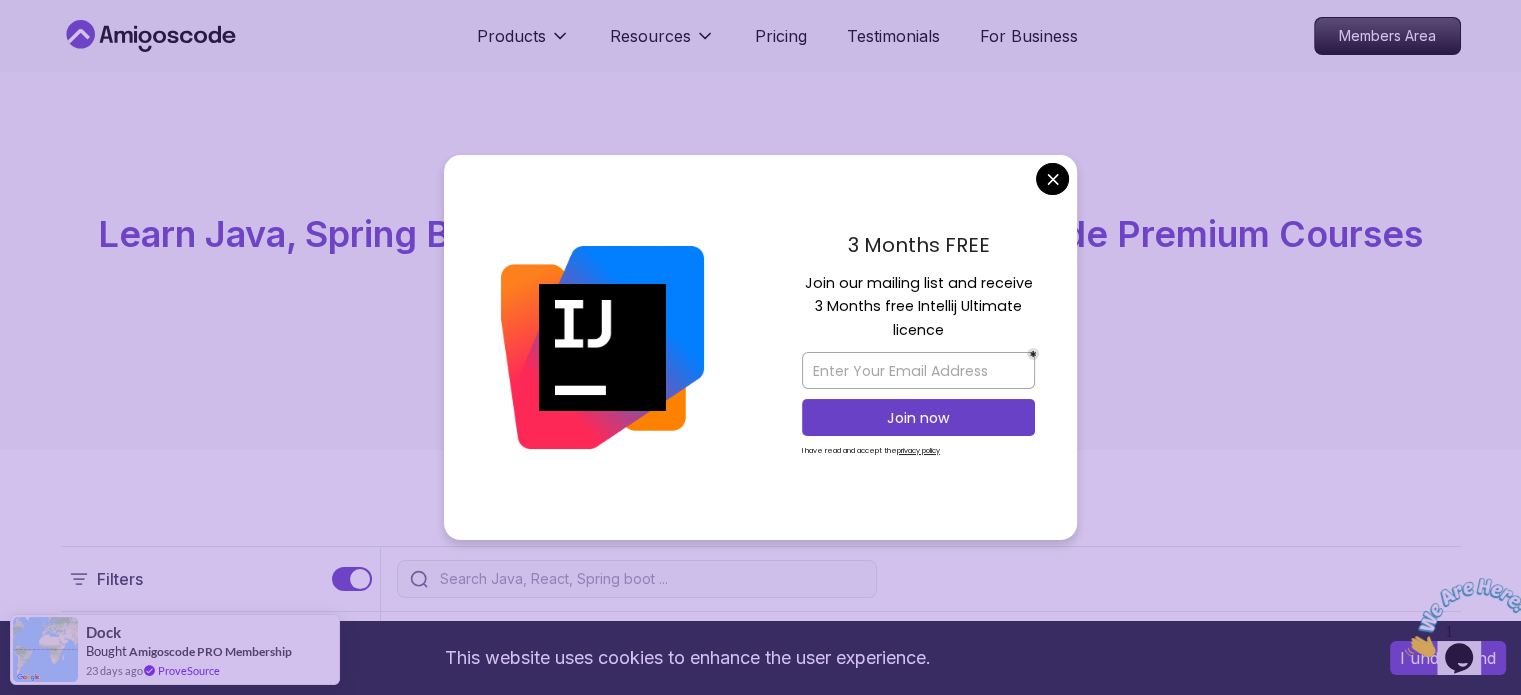 click on "All Courses Learn Java, Spring Boot, DevOps & More with Amigoscode Premium Courses Master in-demand skills like Java, Spring Boot, DevOps, React, and more through hands-on, expert-led courses. Advance your software development career with real-world projects and practical learning." at bounding box center [761, 261] 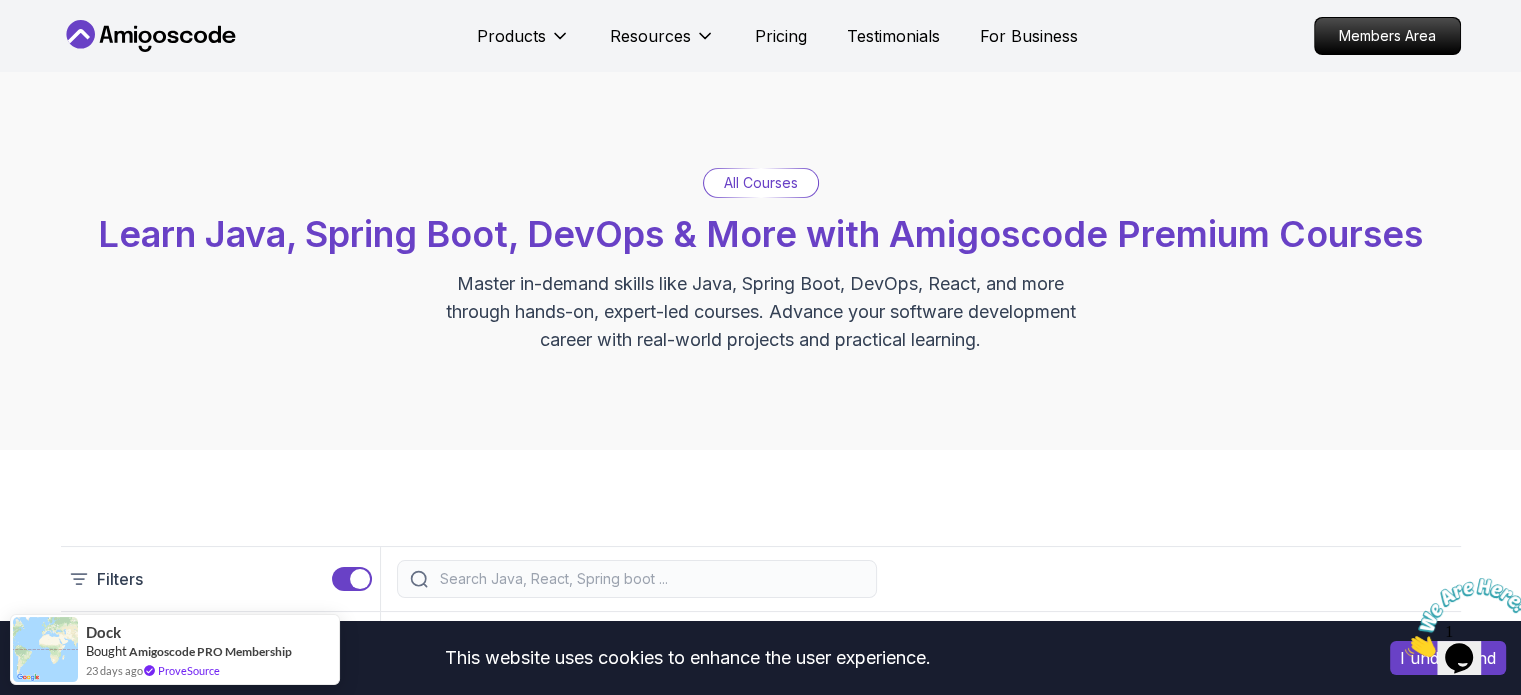 click on "This website uses cookies to enhance the user experience. I understand Products Resources Pricing Testimonials For Business Members Area Products Resources Pricing Testimonials For Business Members Area All Courses Learn Java, Spring Boot, DevOps & More with Amigoscode Premium Courses Master in-demand skills like Java, Spring Boot, DevOps, React, and more through hands-on, expert-led courses. Advance your software development career with real-world projects and practical learning. Filters Filters Type Course Build Price Pro Free Instructors Nelson Djalo Richard Abz Duration 0-1 Hour 1-3 Hours +3 Hours Track Front End Back End Dev Ops Full Stack Level Junior Mid-level Senior 6.00h Linux Fundamentals Pro Learn the fundamentals of Linux and how to use the command line 5.18h Advanced Spring Boot Pro Dive deep into Spring Boot with our advanced course, designed to take your skills from intermediate to expert level. 3.30h Building APIs with Spring Boot Pro 1.67h NEW Spring Boot for Beginners 6.65h NEW Pro 2.41h Pro" at bounding box center [760, 4975] 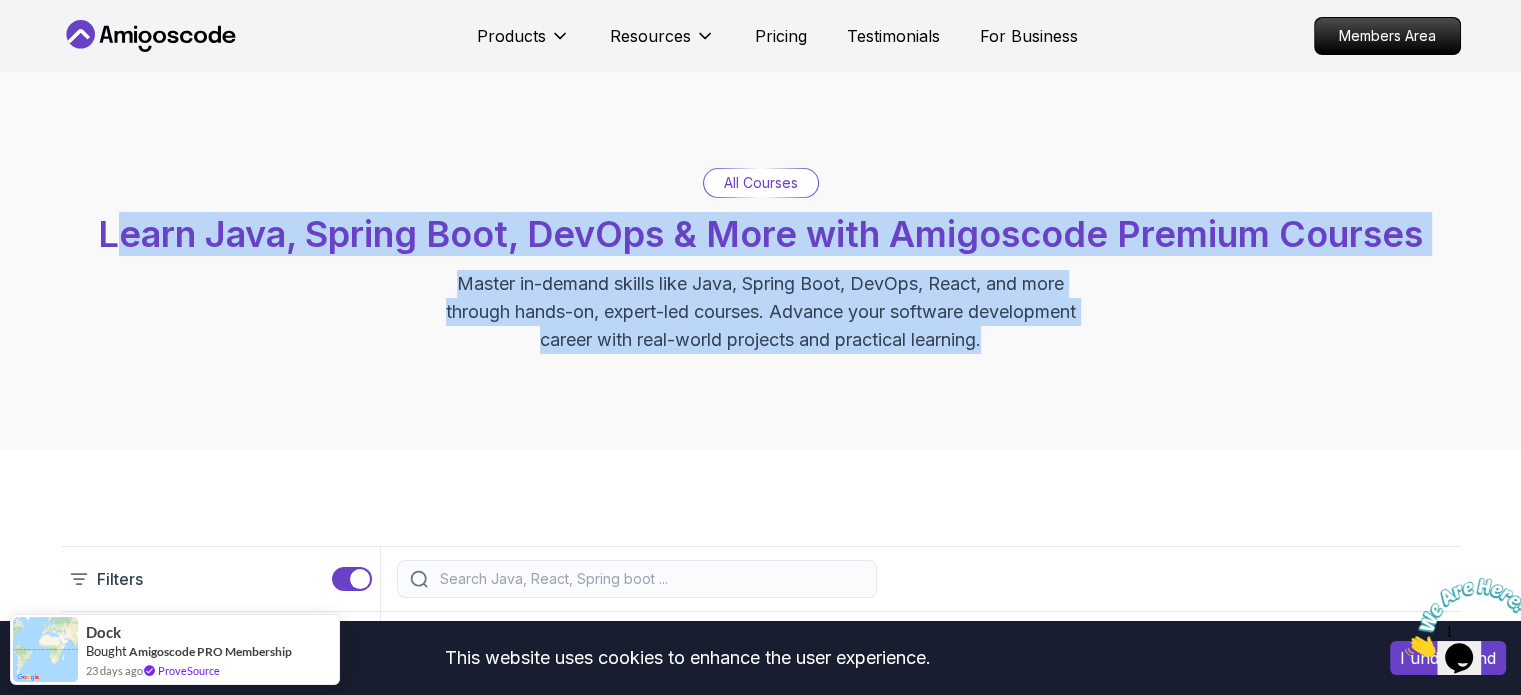 drag, startPoint x: 1009, startPoint y: 335, endPoint x: 101, endPoint y: 243, distance: 912.64886 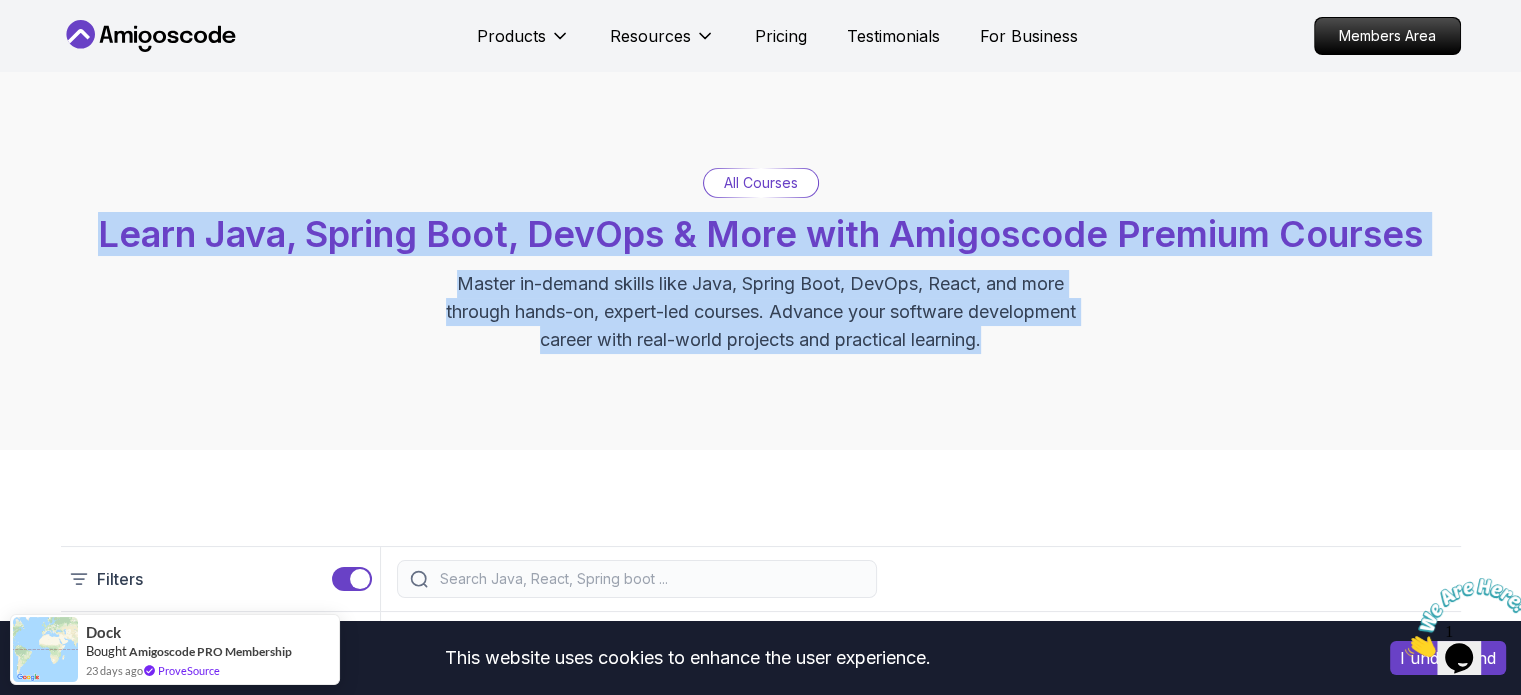 click on "Learn Java, Spring Boot, DevOps & More with Amigoscode Premium Courses" at bounding box center [760, 234] 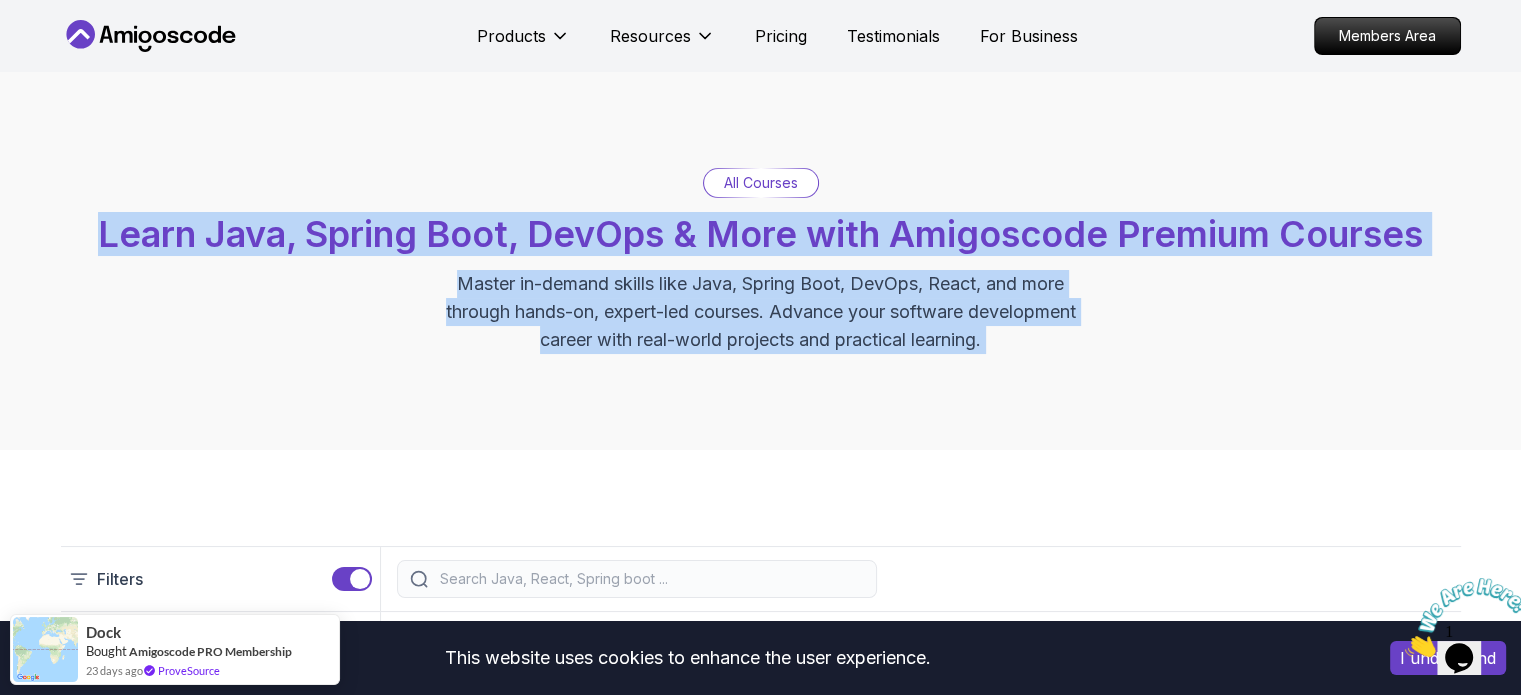 drag, startPoint x: 100, startPoint y: 243, endPoint x: 995, endPoint y: 343, distance: 900.5693 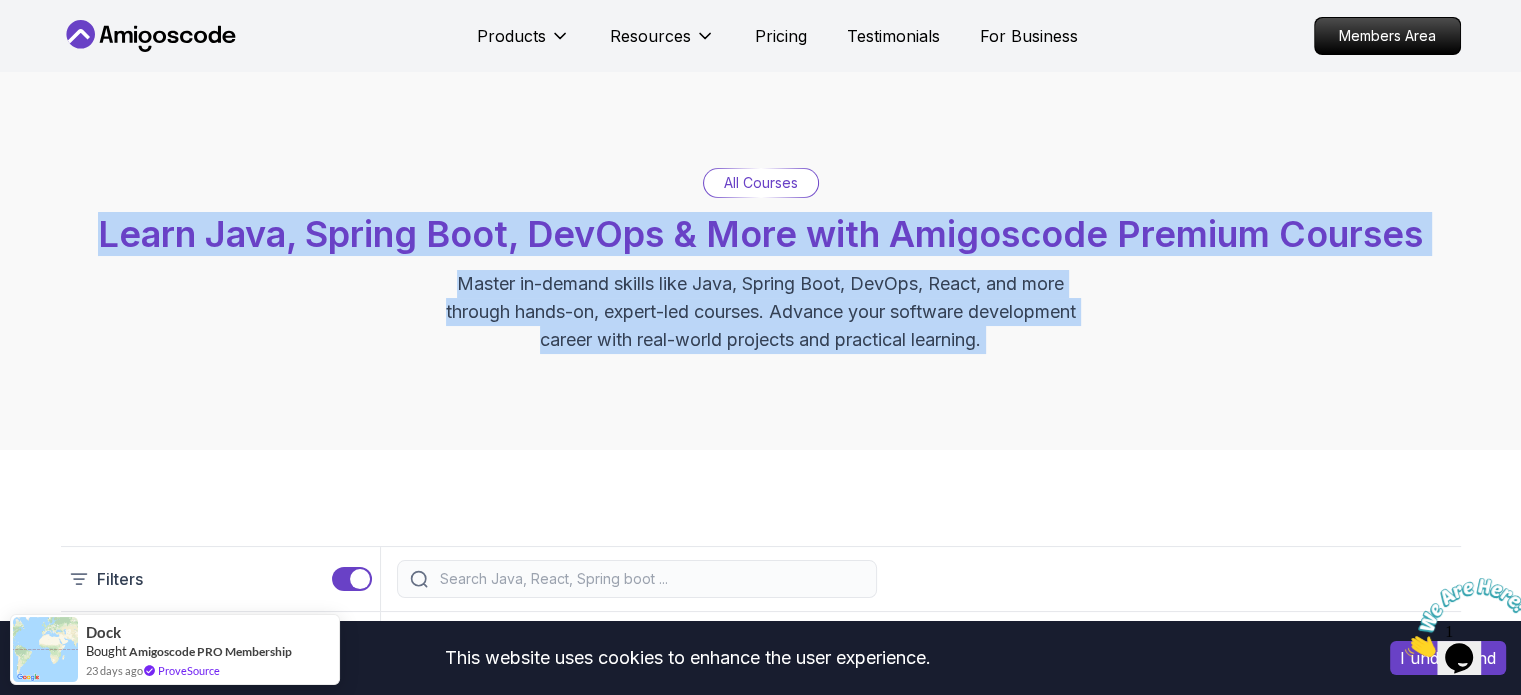 drag, startPoint x: 995, startPoint y: 343, endPoint x: 126, endPoint y: 196, distance: 881.3456 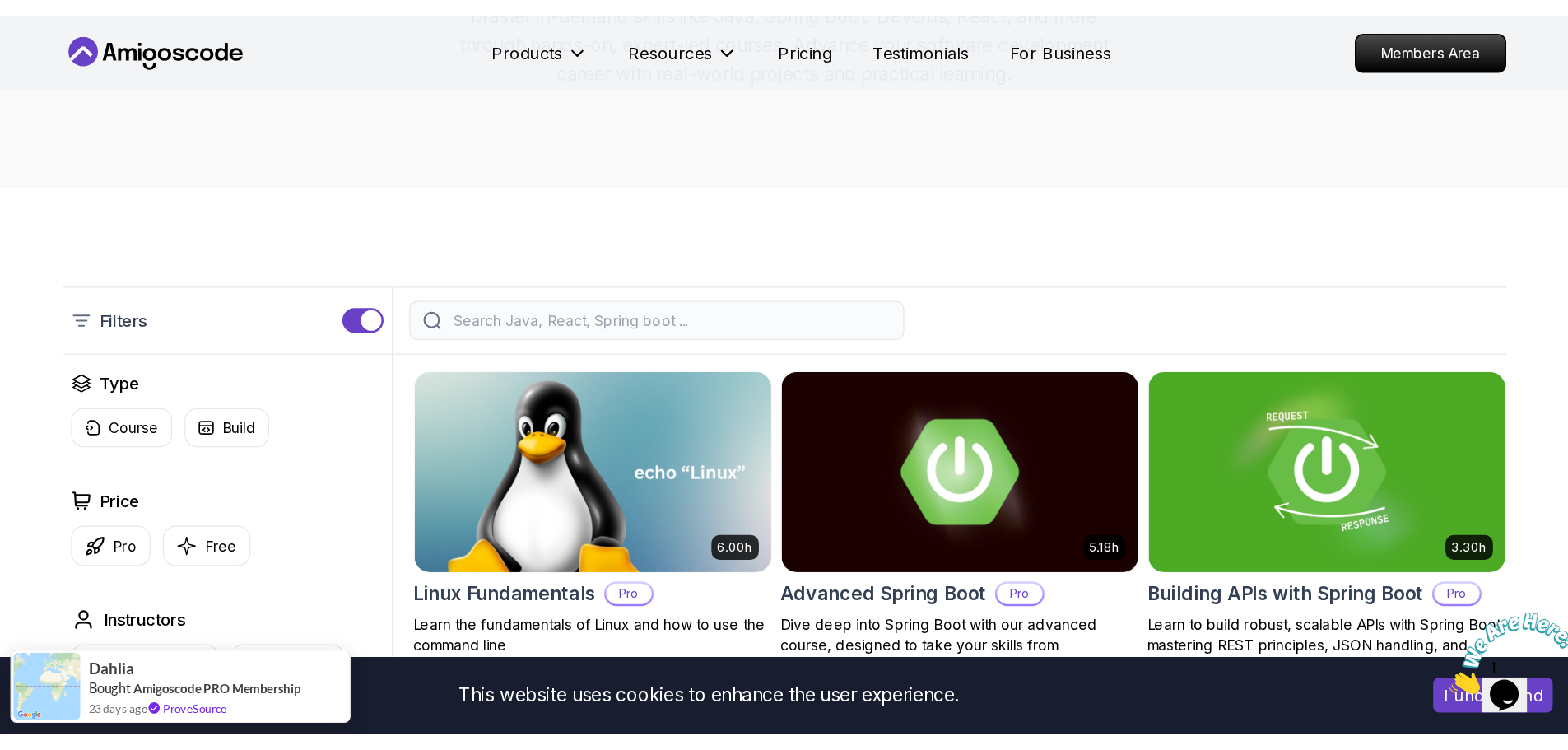 scroll, scrollTop: 329, scrollLeft: 0, axis: vertical 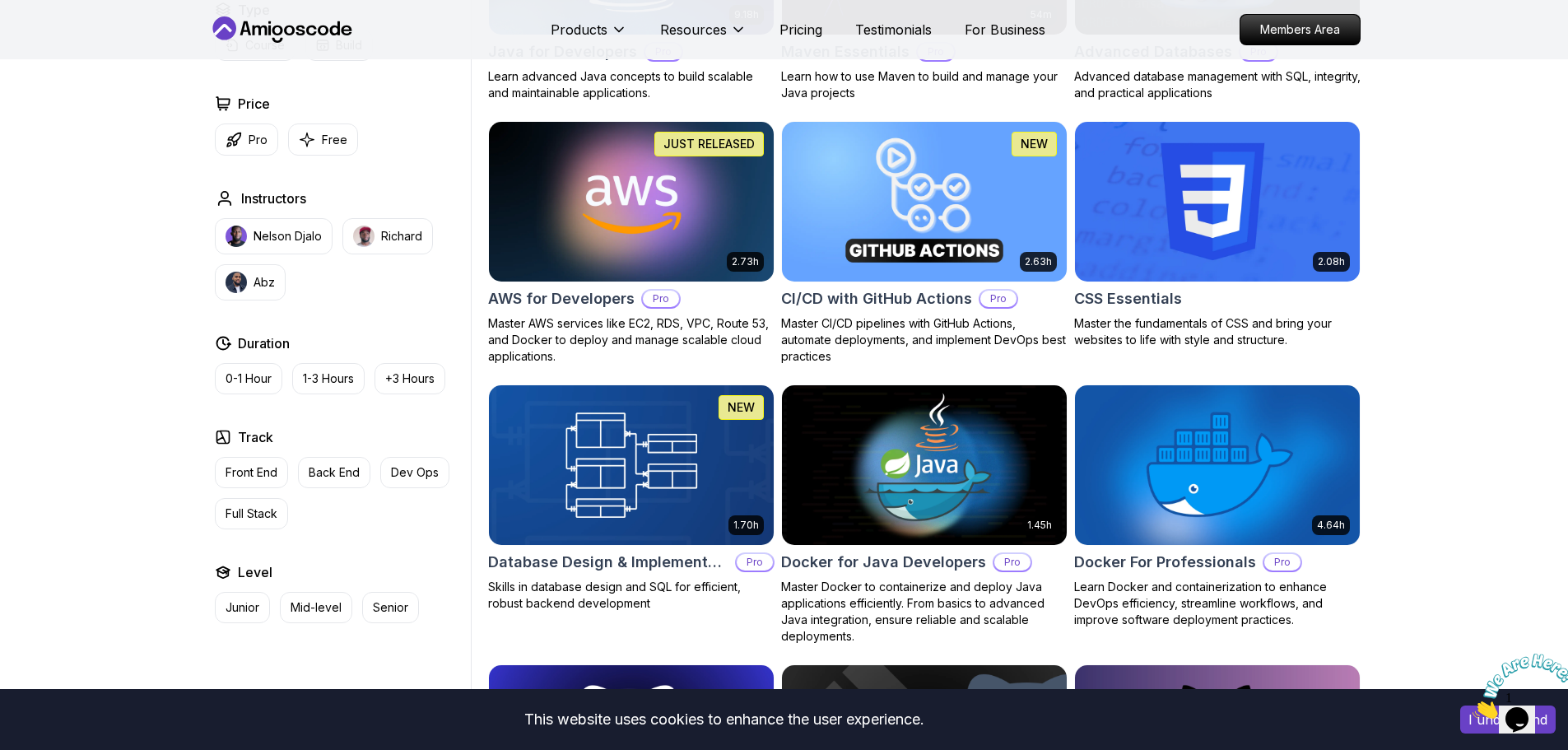 click at bounding box center [1473, 714] 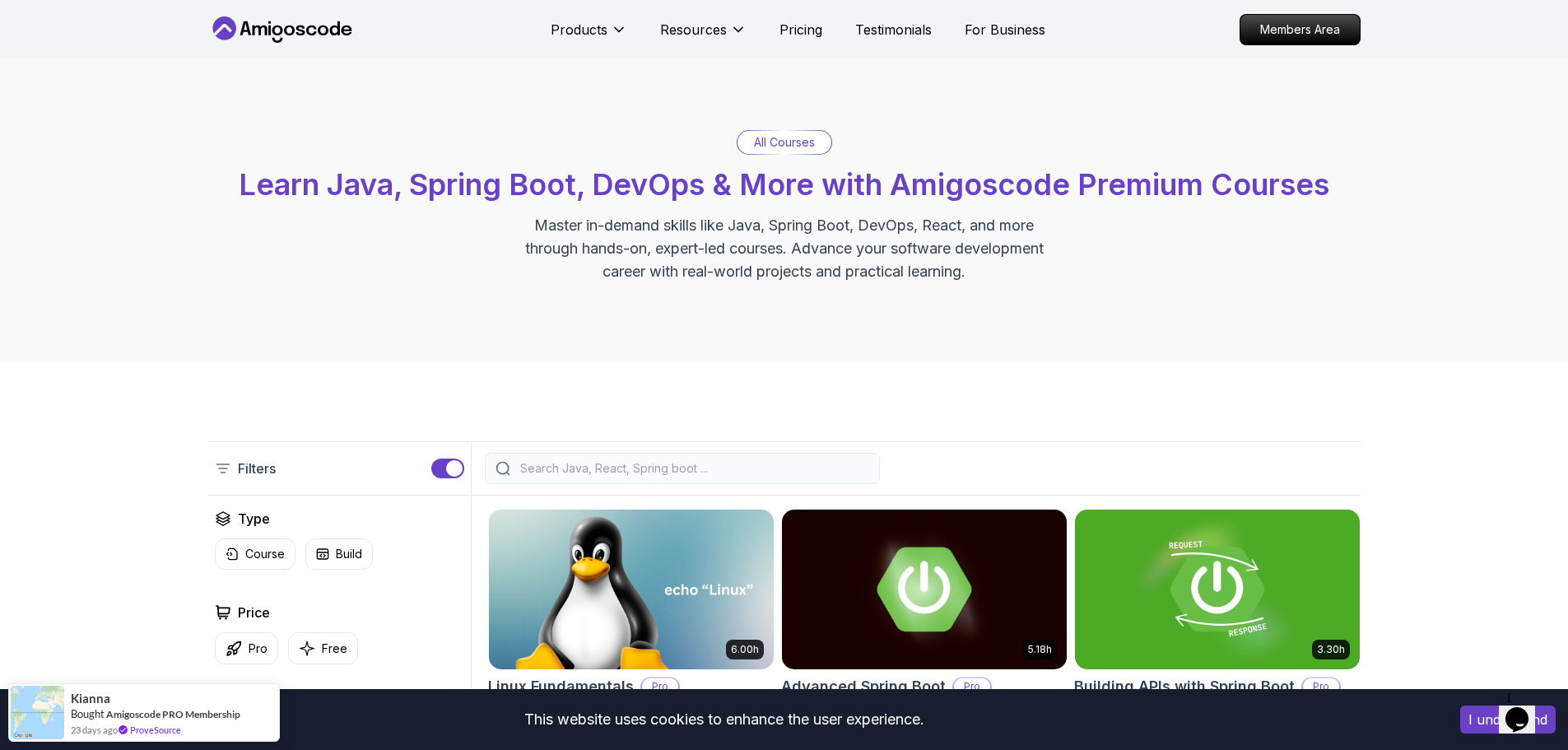 scroll, scrollTop: 0, scrollLeft: 0, axis: both 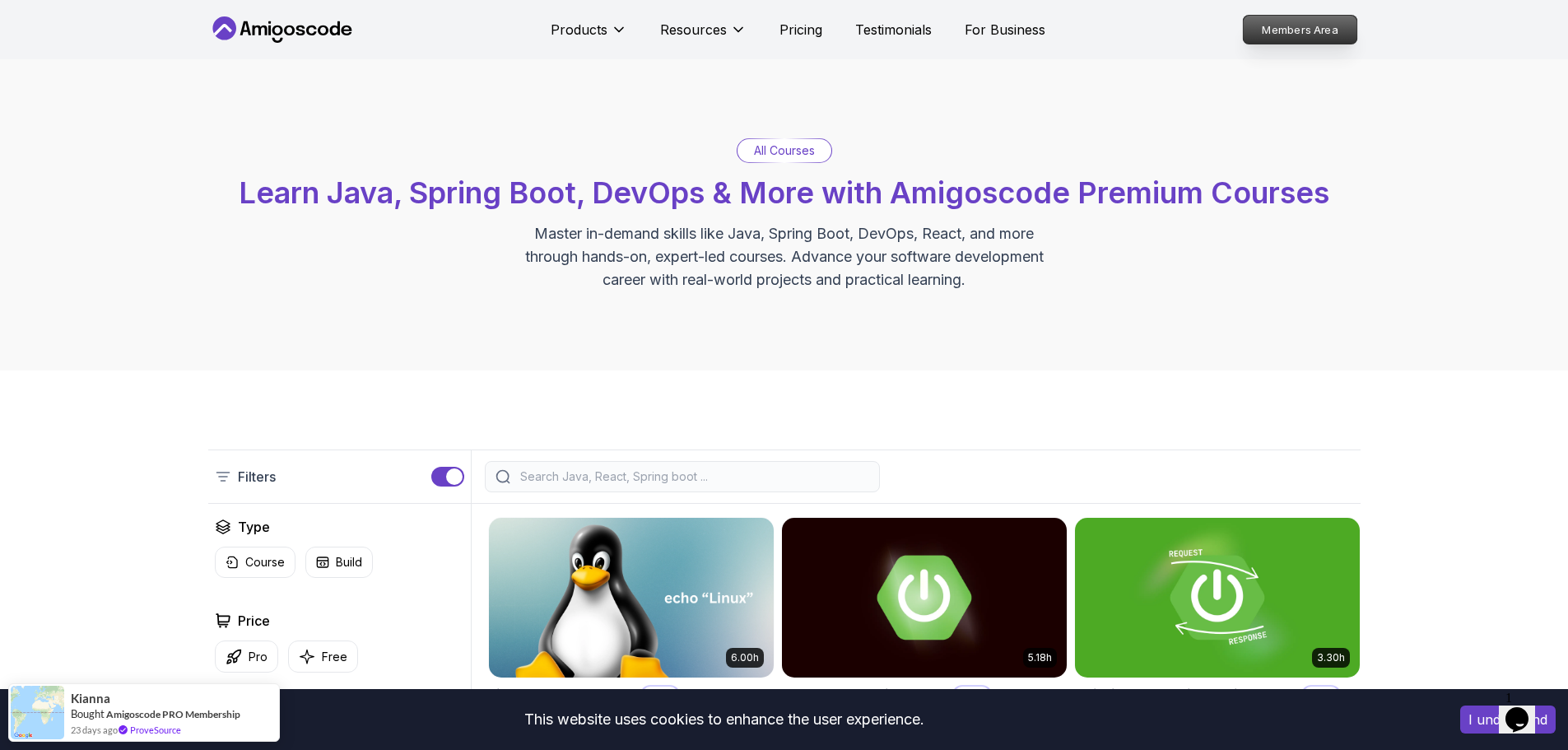 click on "Members Area" at bounding box center [1300, 30] 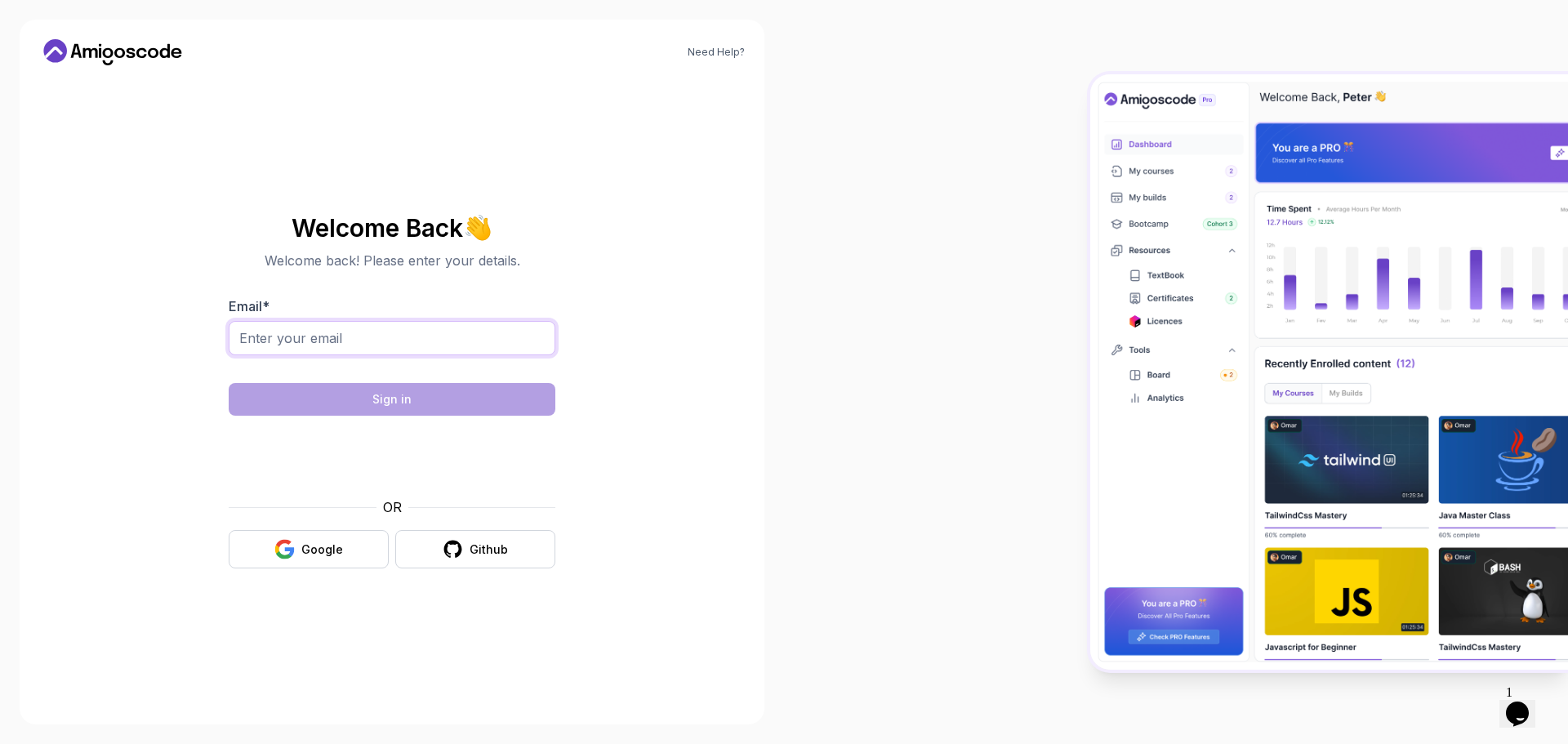 click on "Email *" at bounding box center (392, 338) 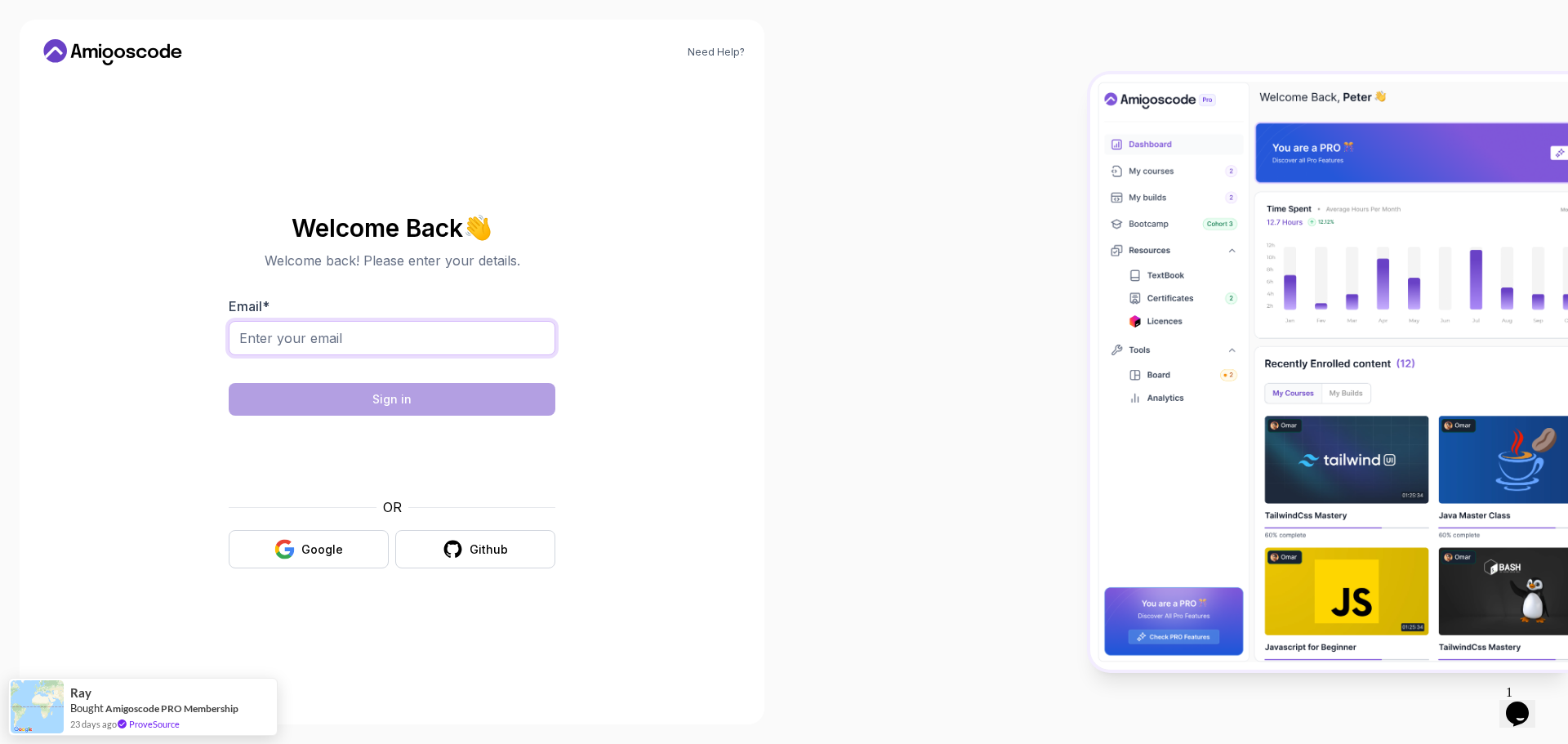 type on "[EMAIL]" 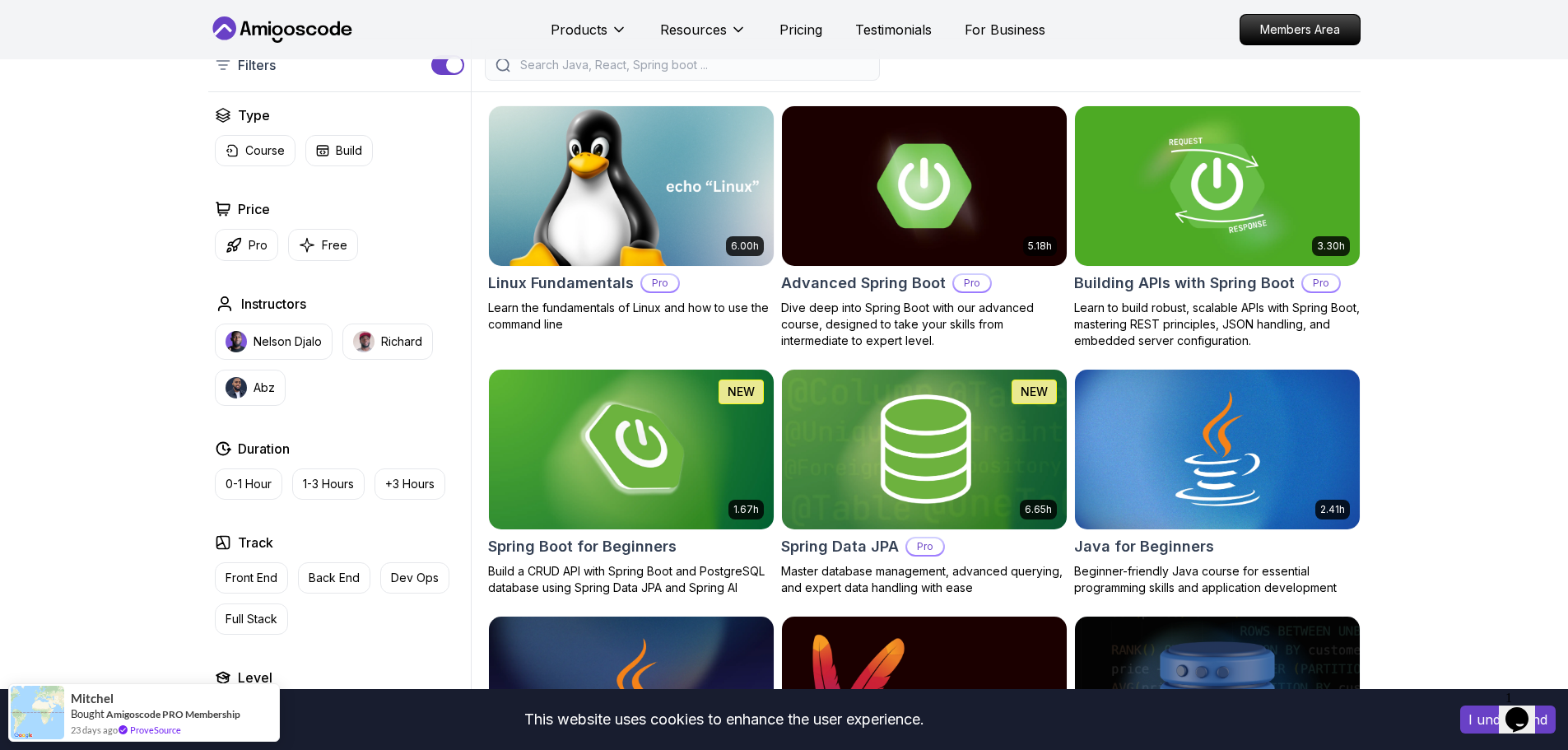 scroll, scrollTop: 0, scrollLeft: 0, axis: both 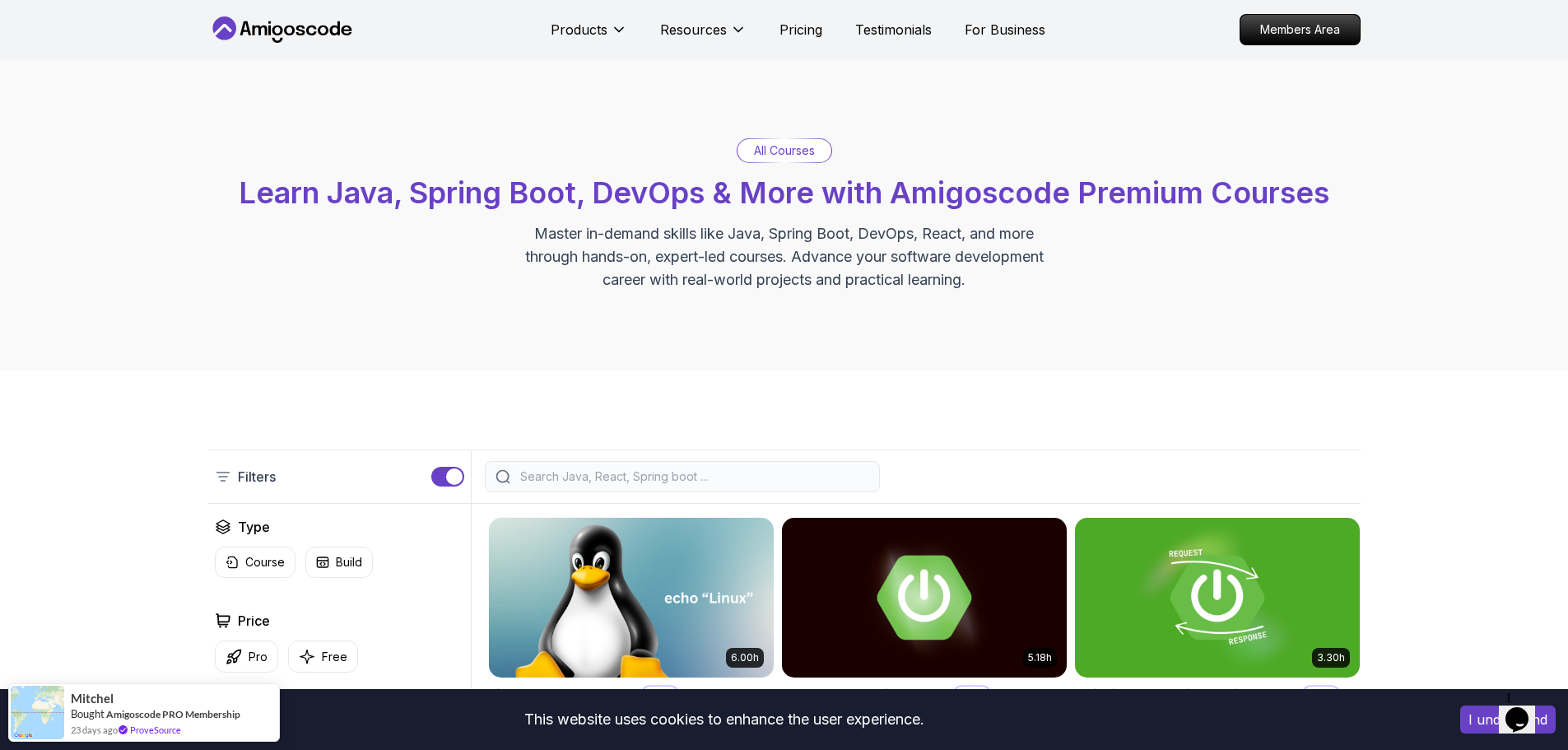 click at bounding box center [693, 477] 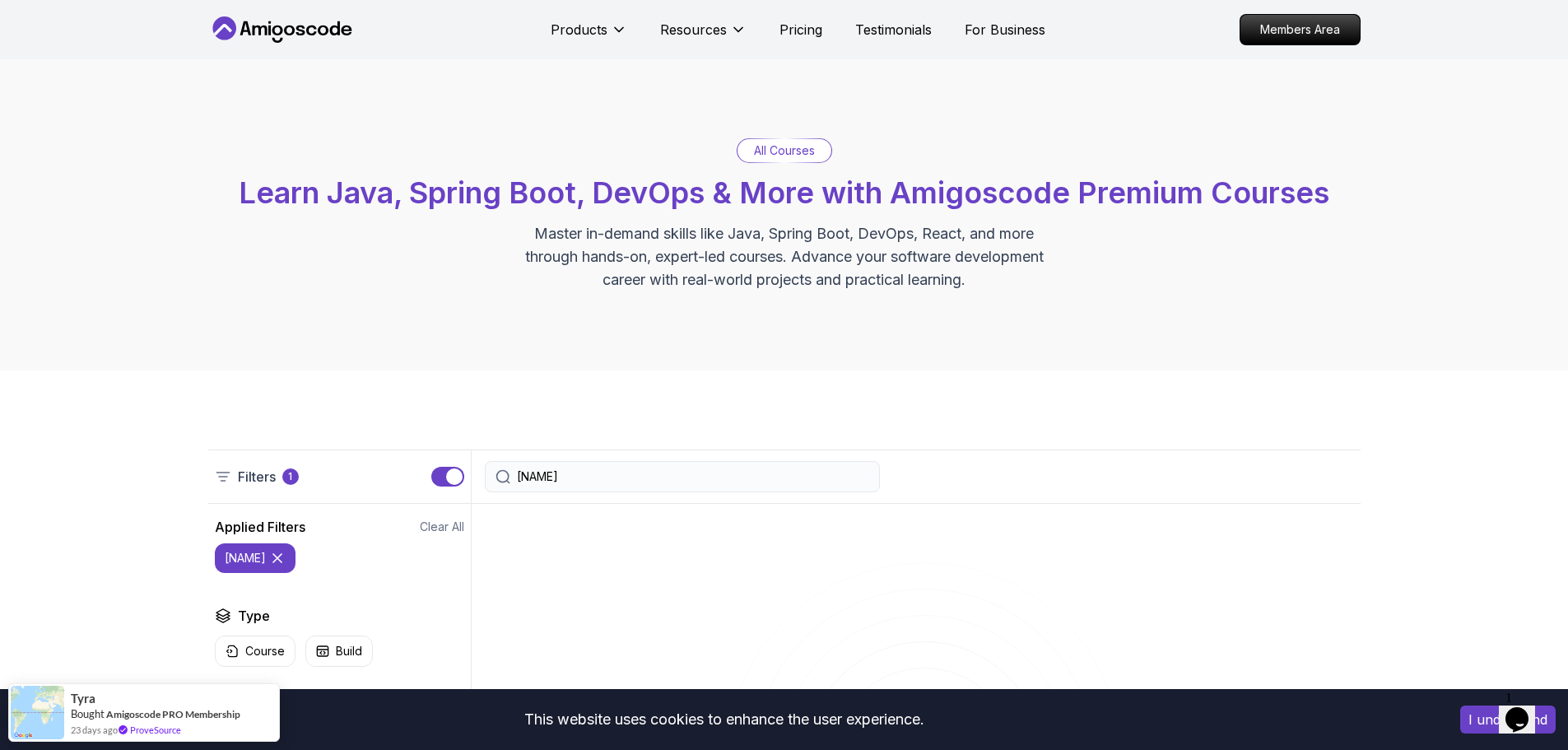 type on "[NAME]" 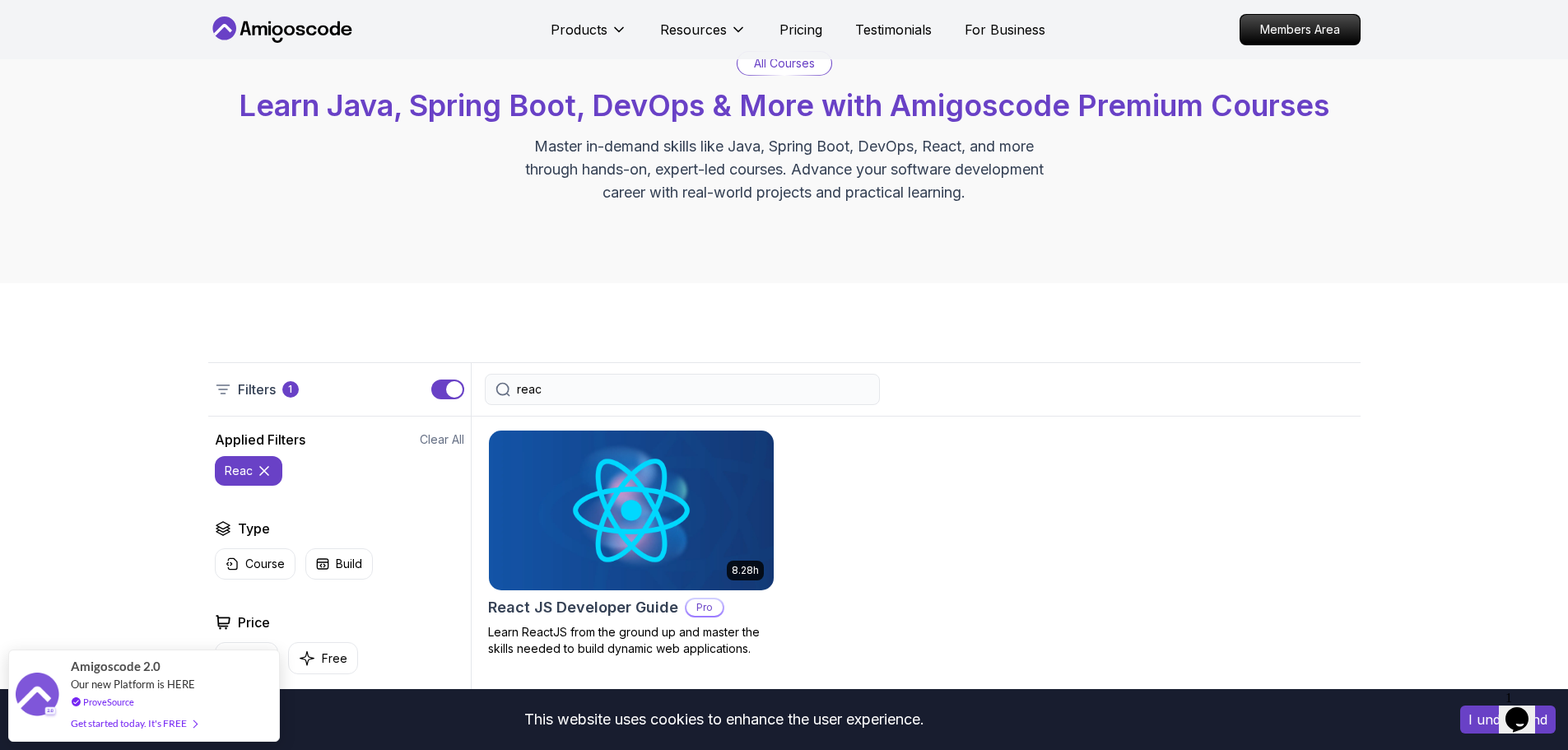 scroll, scrollTop: 247, scrollLeft: 0, axis: vertical 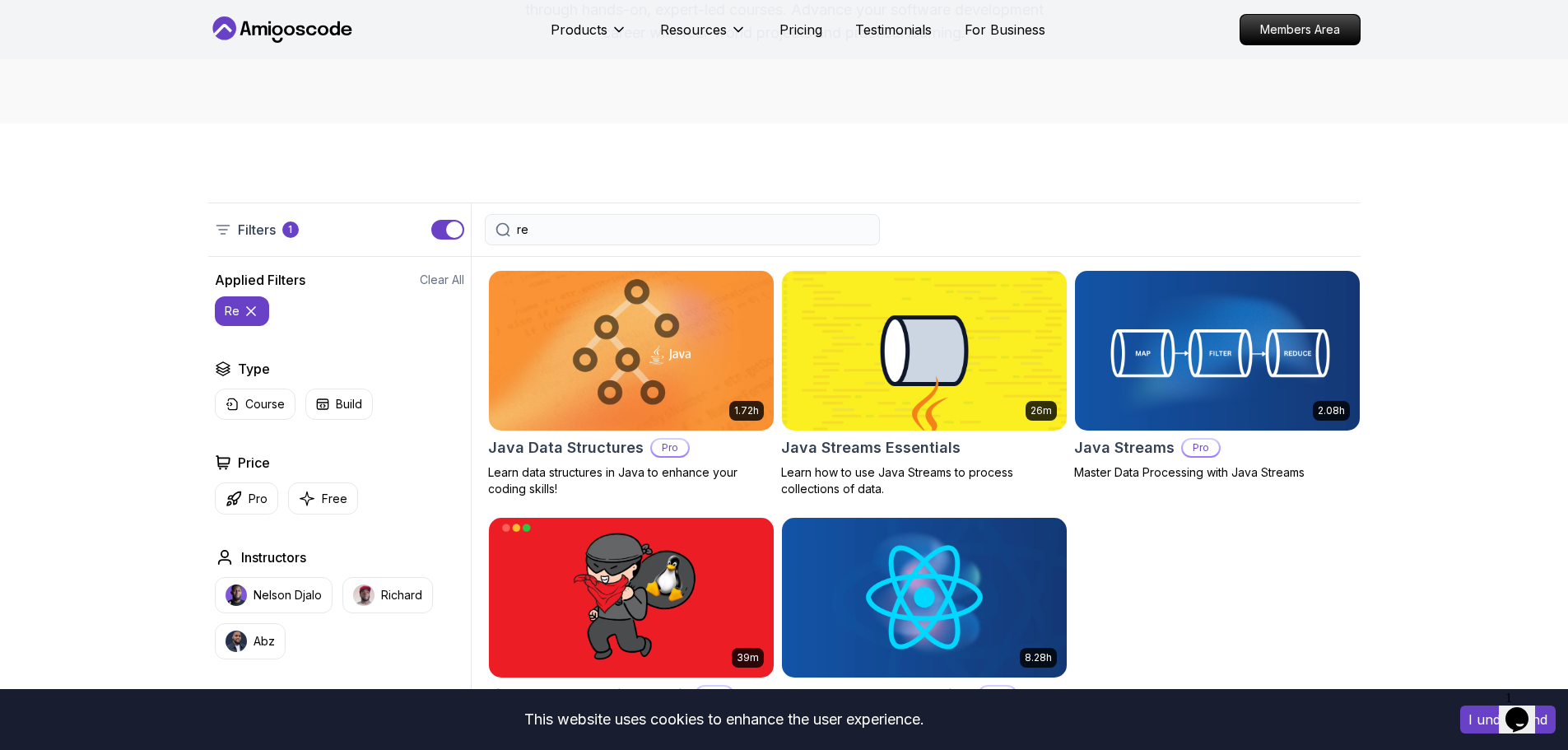 type on "r" 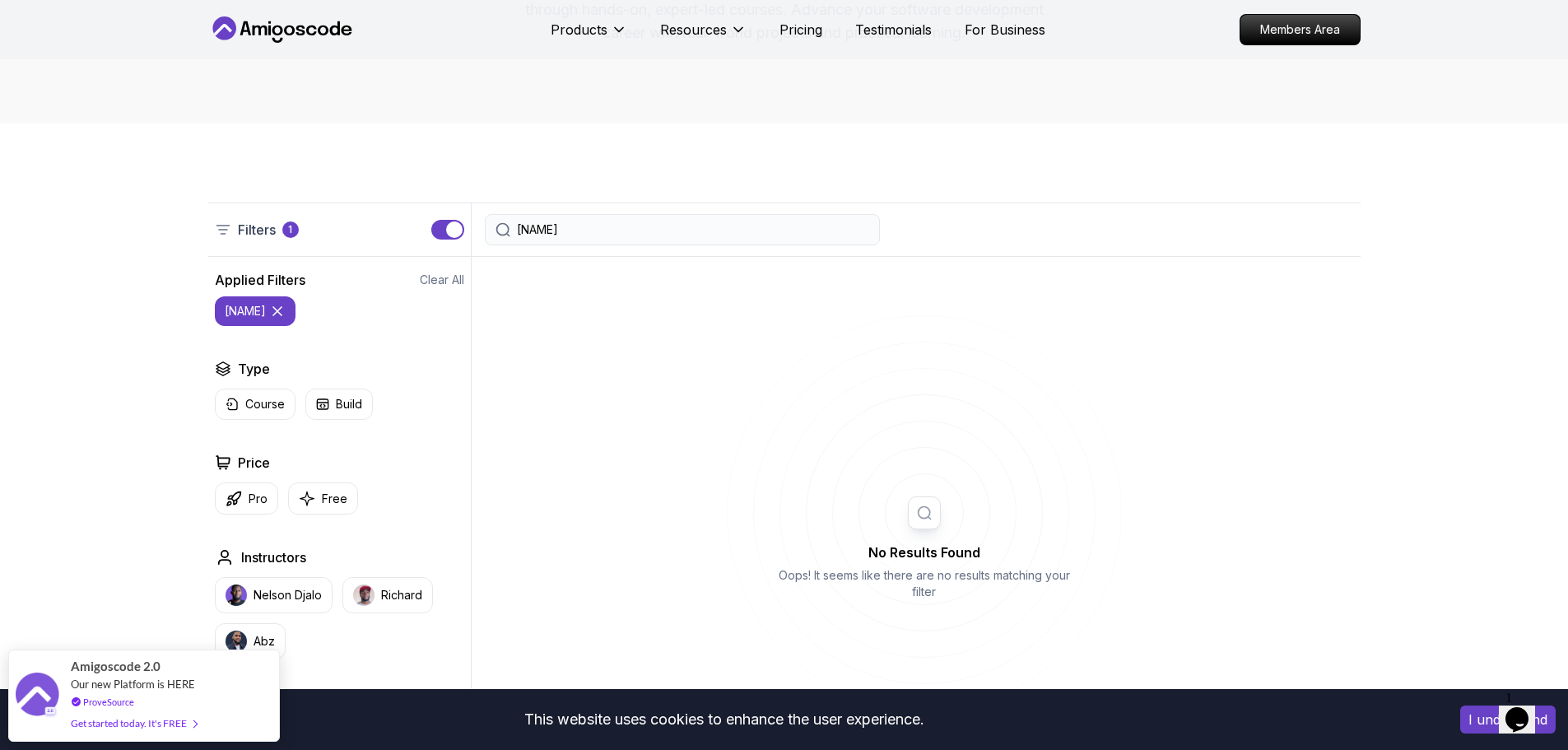 type on "p" 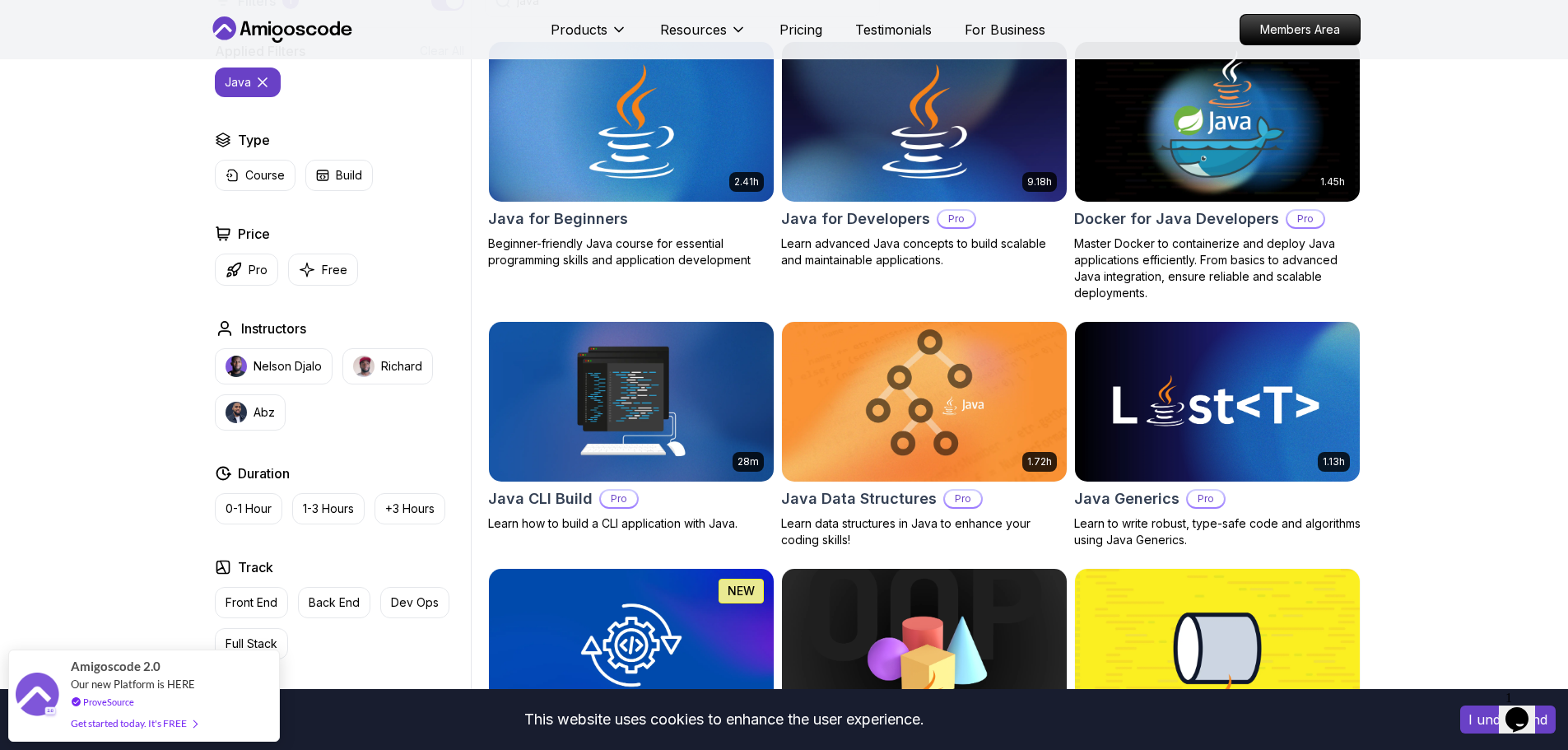 scroll, scrollTop: 494, scrollLeft: 0, axis: vertical 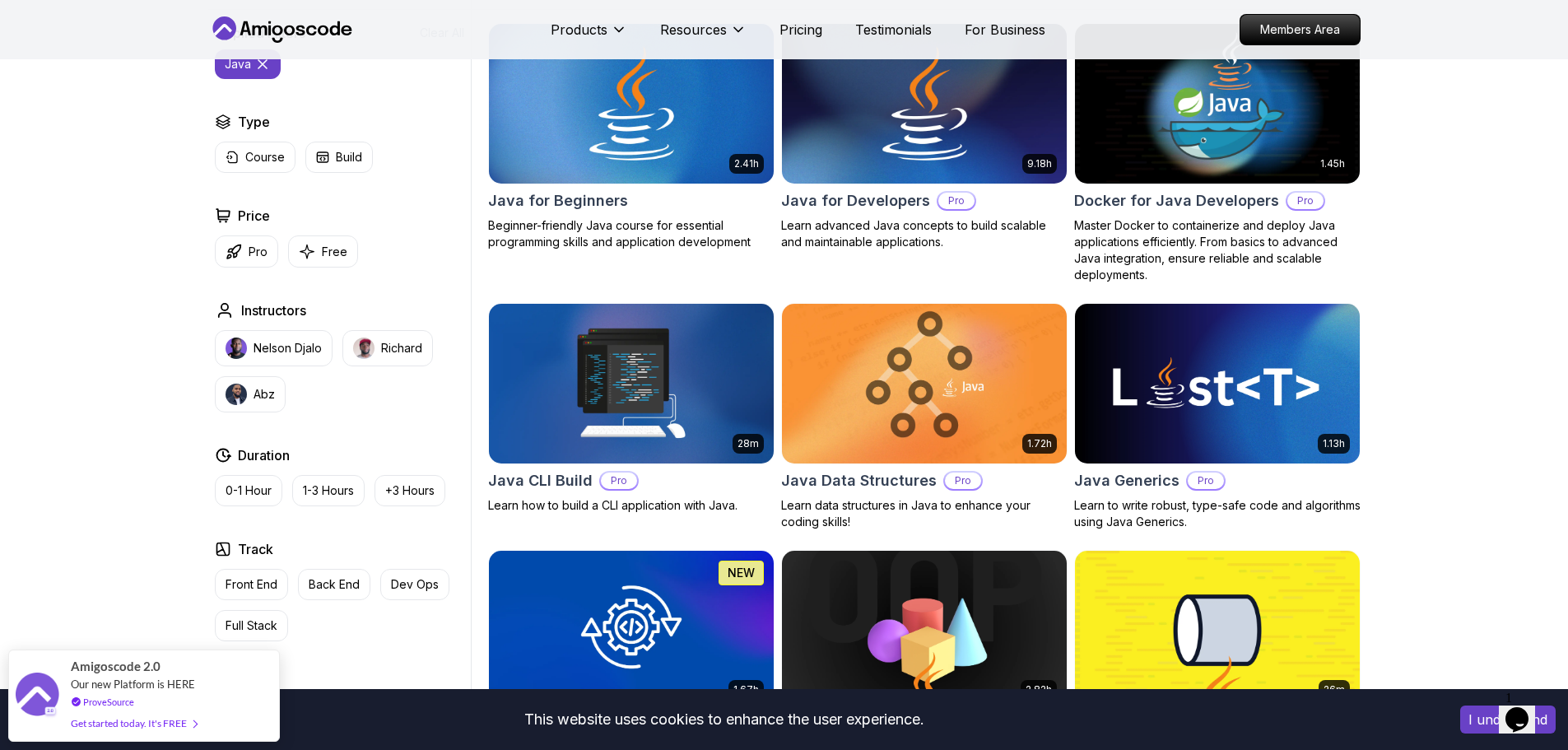 type on "java" 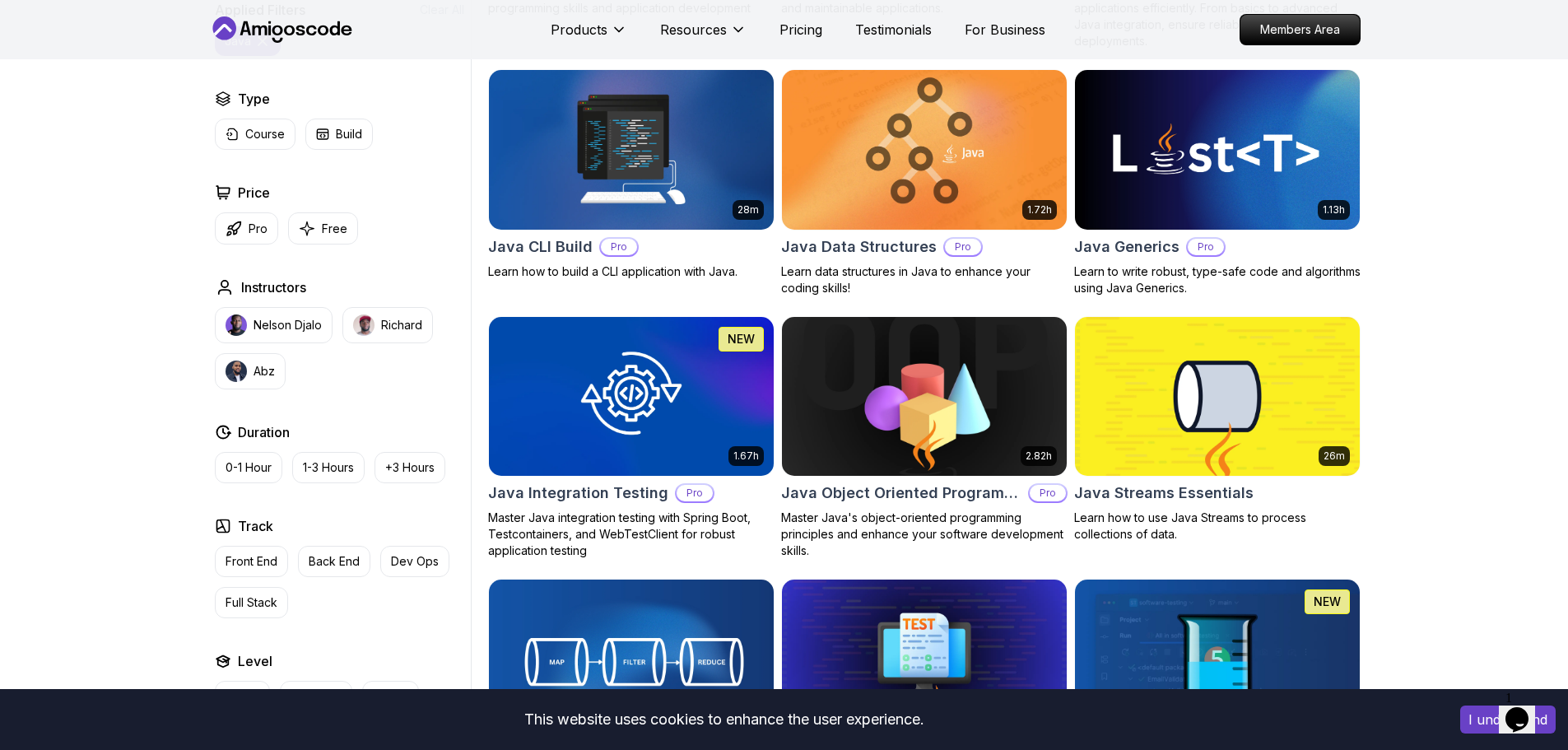 scroll, scrollTop: 741, scrollLeft: 0, axis: vertical 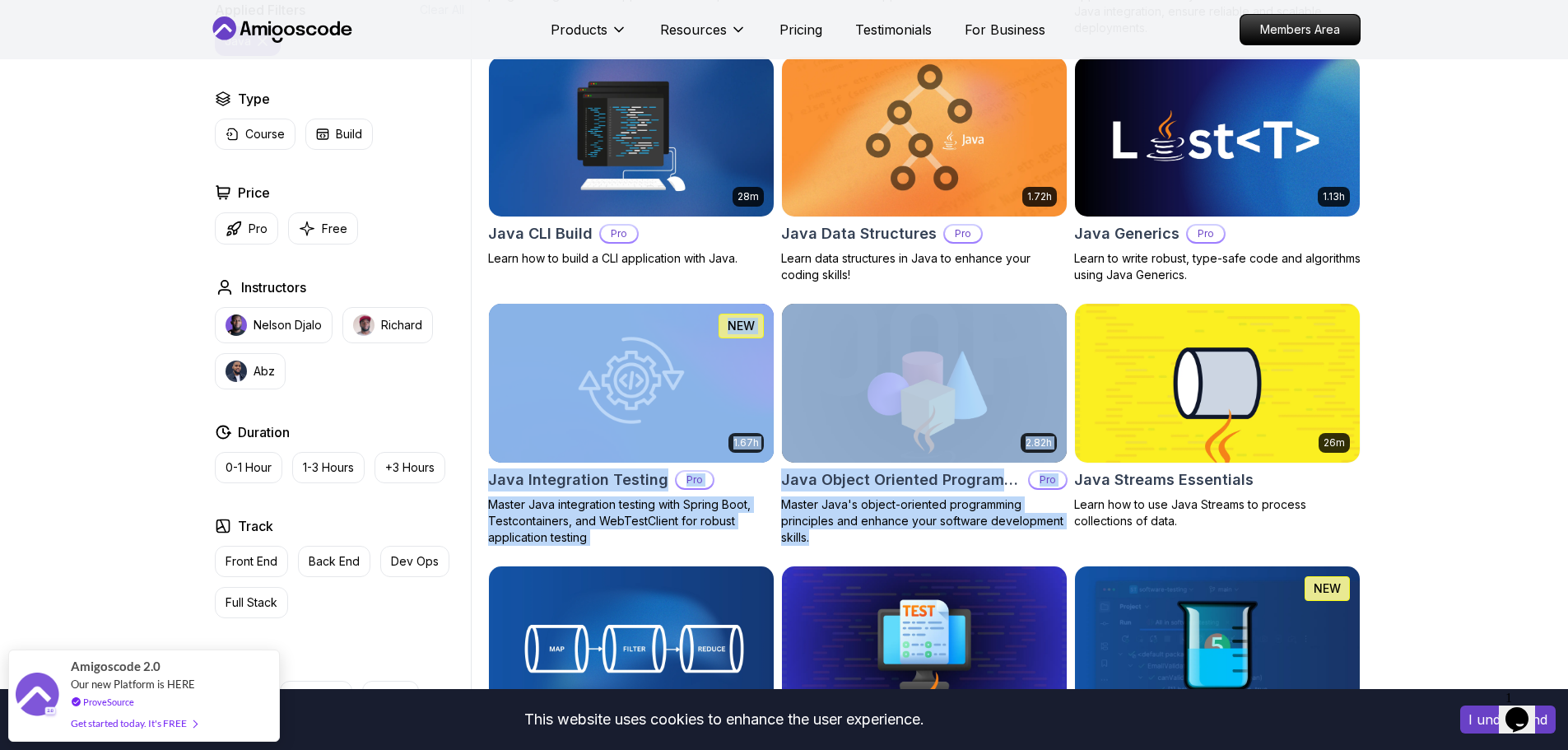 drag, startPoint x: 838, startPoint y: 551, endPoint x: 571, endPoint y: 350, distance: 334.2005 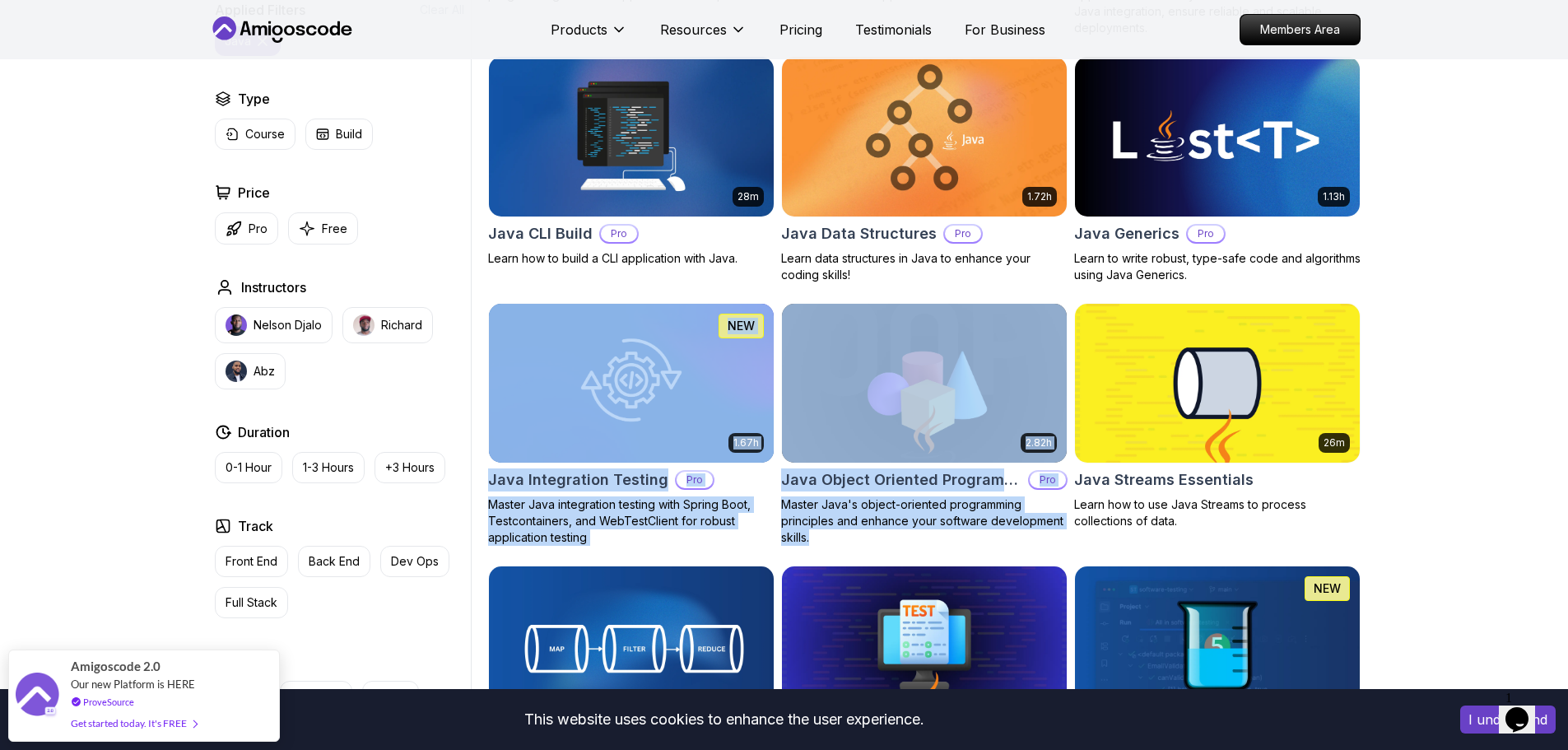 click on "Filters 1 java Filters 1 Applied Filters Clear All java Type Course Build Price Pro Free Instructors [FIRST] [LAST] [FIRST] [LAST] Duration 0-1 Hour 1-3 Hours +3 Hours Track Front End Back End Dev Ops Full Stack Level Junior Mid-level Senior 2.41h Java for Beginners Beginner-friendly Java course for essential programming skills and application development 9.18h Java for Developers Pro Learn advanced Java concepts to build scalable and maintainable applications. 1.45h Docker for Java Developers Pro Master Docker to containerize and deploy Java applications efficiently. From basics to advanced Java integration, ensure reliable and scalable deployments. 28m Java CLI Build Pro Learn how to build a CLI application with Java. 1.72h Java Data Structures Pro Learn data structures in Java to enhance your coding skills! 1.13h Java Generics Pro Learn to write robust, type-safe code and algorithms using Java Generics. 1.67h NEW Java Integration Testing Pro 2.82h Java Object Oriented Programming Pro 26m Java Streams Essentials" at bounding box center (784, 538) 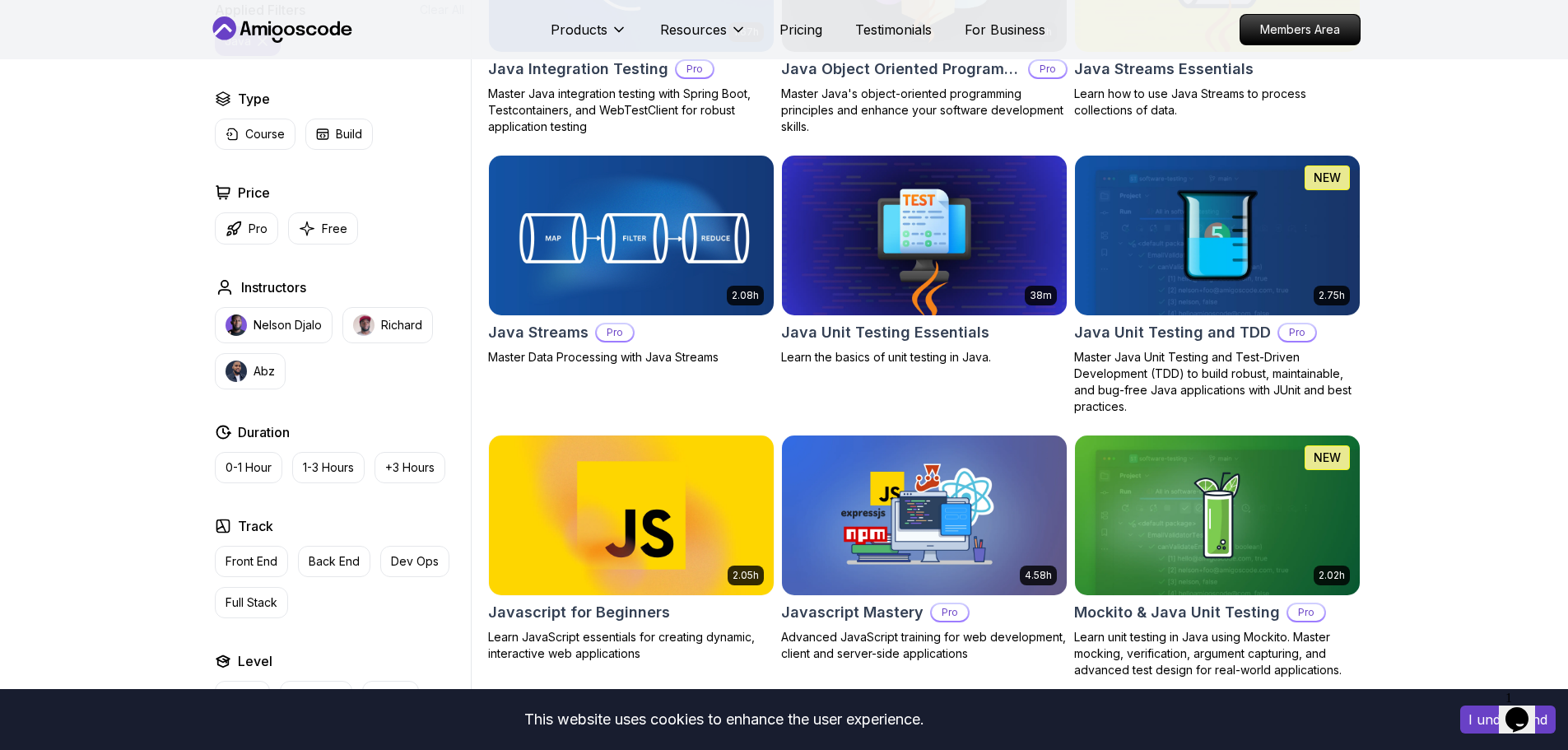 scroll, scrollTop: 1153, scrollLeft: 0, axis: vertical 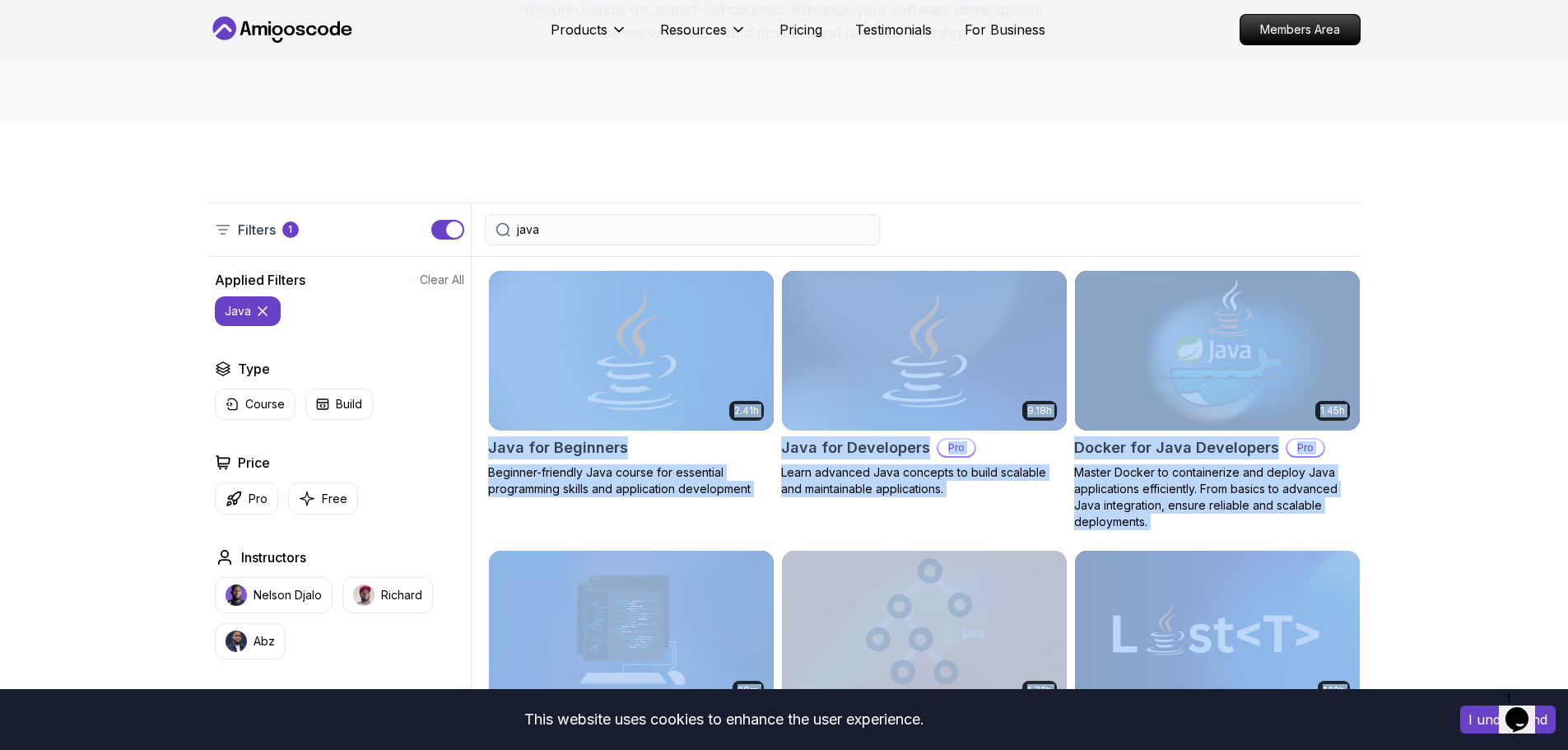 drag, startPoint x: 1429, startPoint y: 400, endPoint x: 492, endPoint y: 281, distance: 944.5263 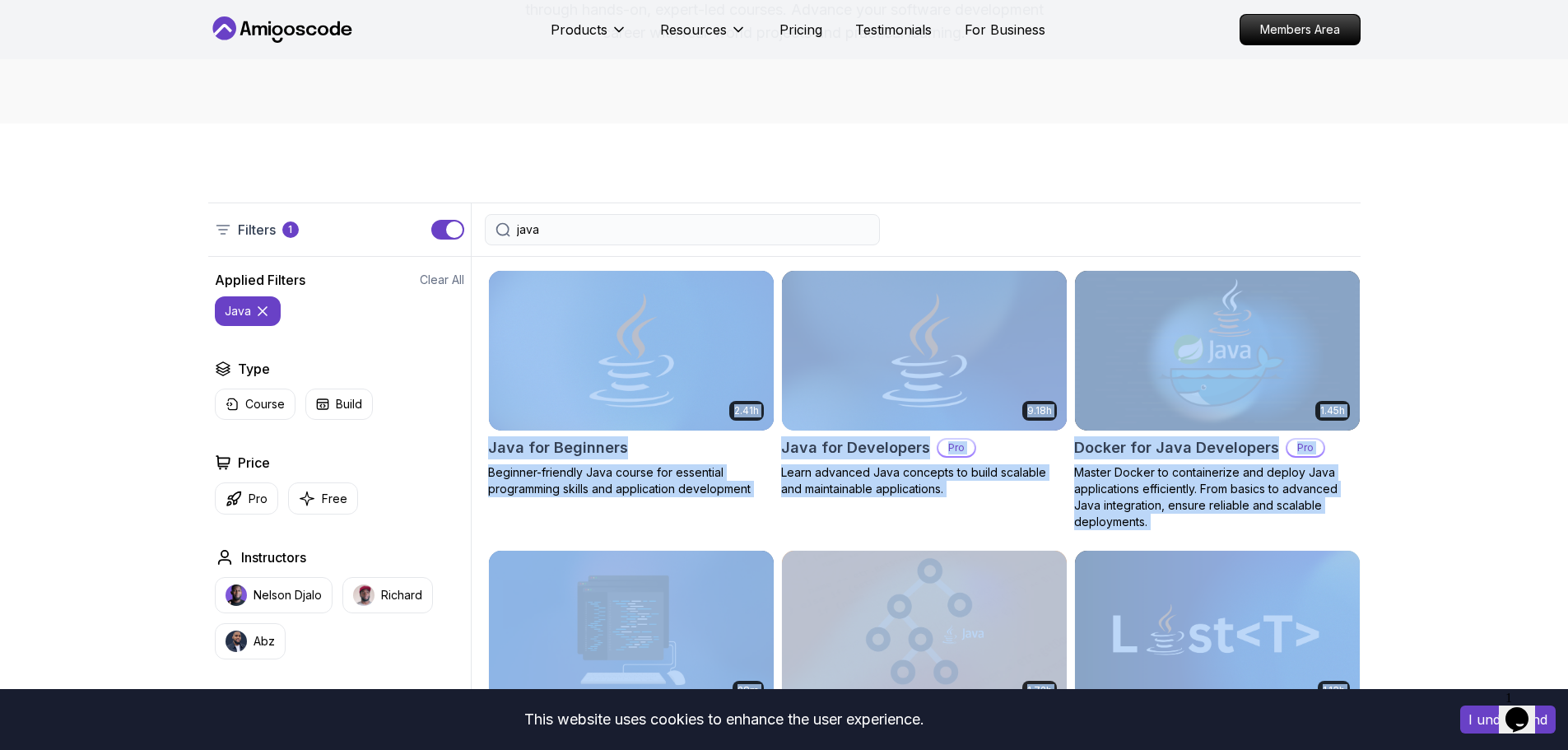 click on "Filters 1 java Filters 1 Applied Filters Clear All java Type Course Build Price Pro Free Instructors [FIRST] [LAST] [FIRST] [LAST] Duration 0-1 Hour 1-3 Hours +3 Hours Track Front End Back End Dev Ops Full Stack Level Junior Mid-level Senior 2.41h Java for Beginners Beginner-friendly Java course for essential programming skills and application development 9.18h Java for Developers Pro Learn advanced Java concepts to build scalable and maintainable applications. 1.45h Docker for Java Developers Pro Master Docker to containerize and deploy Java applications efficiently. From basics to advanced Java integration, ensure reliable and scalable deployments. 28m Java CLI Build Pro Learn how to build a CLI application with Java. 1.72h Java Data Structures Pro Learn data structures in Java to enhance your coding skills! 1.13h Java Generics Pro Learn to write robust, type-safe code and algorithms using Java Generics. 1.67h NEW Java Integration Testing Pro 2.82h Java Object Oriented Programming Pro 26m Java Streams Essentials" at bounding box center [784, 1032] 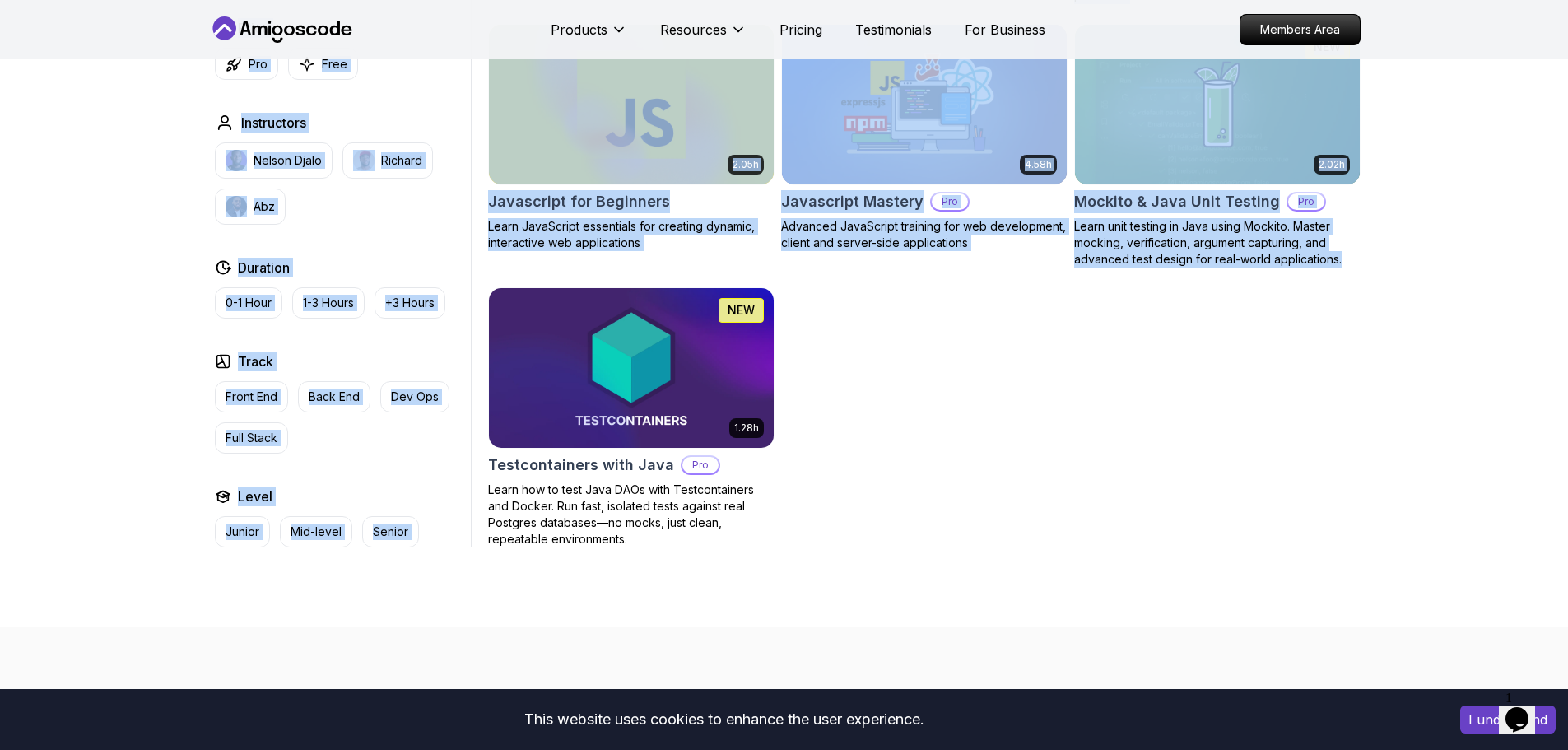 scroll, scrollTop: 1564, scrollLeft: 0, axis: vertical 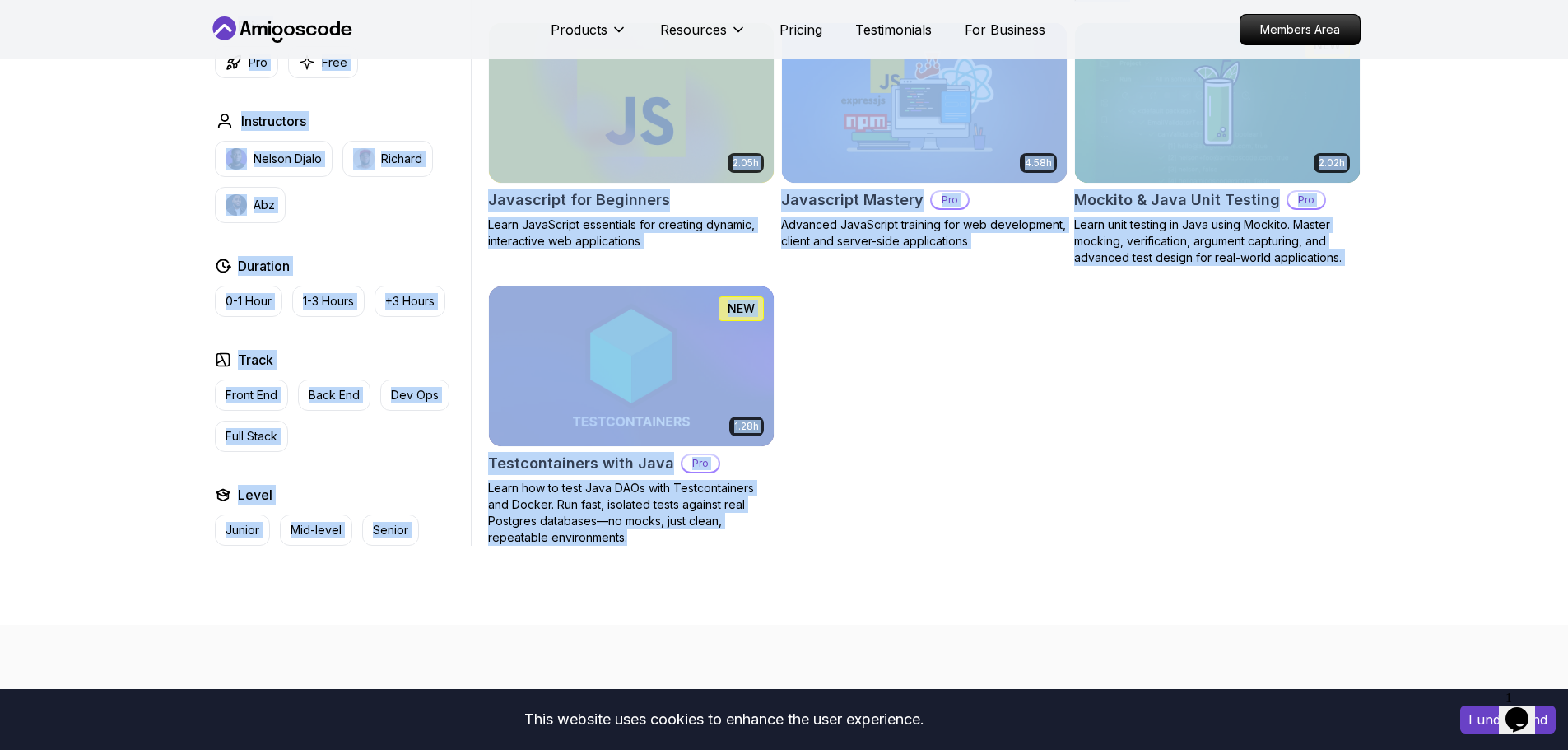 drag, startPoint x: 527, startPoint y: 320, endPoint x: 742, endPoint y: 540, distance: 307.6118 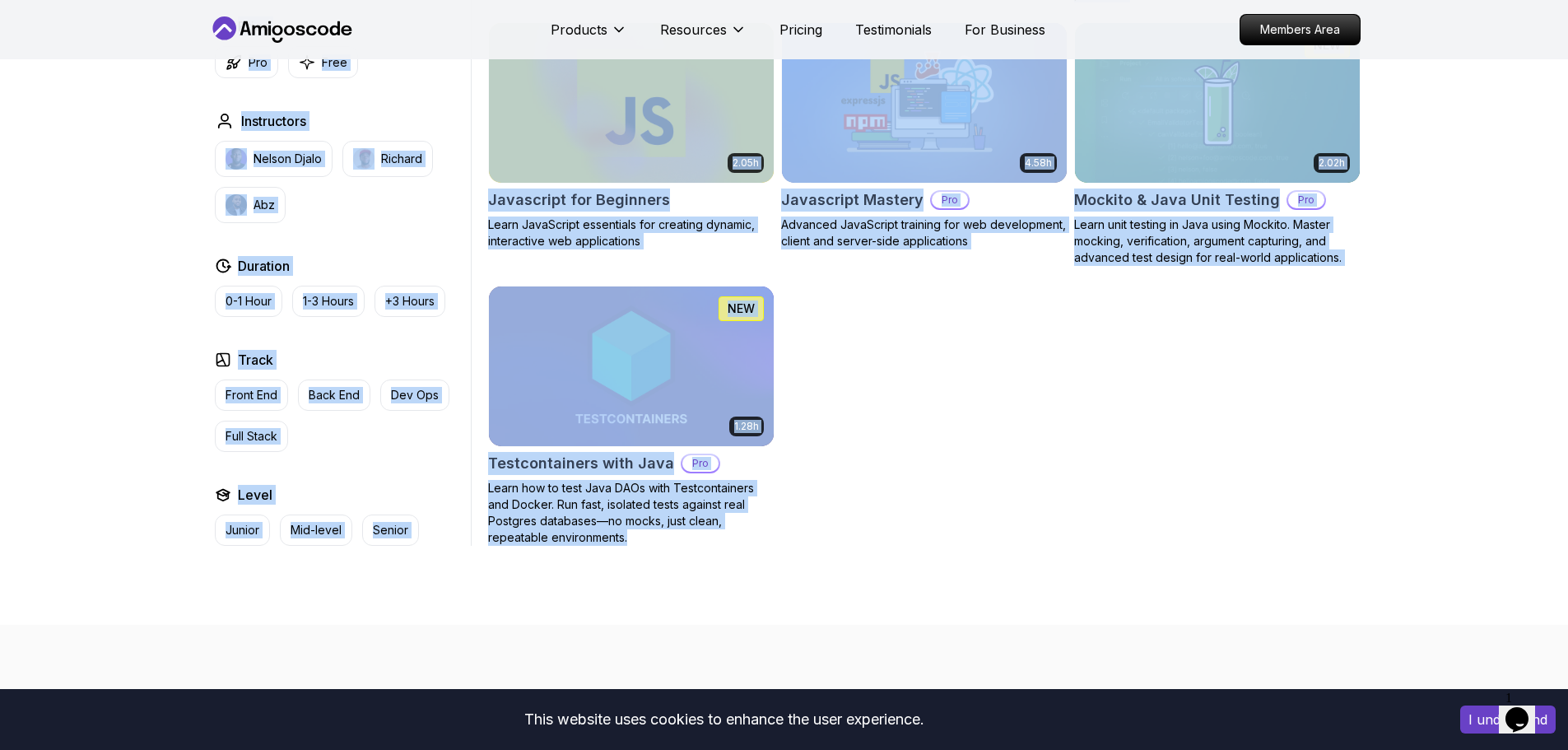 click on "Filters 1 java Filters 1 Applied Filters Clear All java Type Course Build Price Pro Free Instructors [FIRST] [LAST] [FIRST] [LAST] Duration 0-1 Hour 1-3 Hours +3 Hours Track Front End Back End Dev Ops Full Stack Level Junior Mid-level Senior 2.41h Java for Beginners Beginner-friendly Java course for essential programming skills and application development 9.18h Java for Developers Pro Learn advanced Java concepts to build scalable and maintainable applications. 1.45h Docker for Java Developers Pro Master Docker to containerize and deploy Java applications efficiently. From basics to advanced Java integration, ensure reliable and scalable deployments. 28m Java CLI Build Pro Learn how to build a CLI application with Java. 1.72h Java Data Structures Pro Learn data structures in Java to enhance your coding skills! 1.13h Java Generics Pro Learn to write robust, type-safe code and algorithms using Java Generics. 1.67h NEW Java Integration Testing Pro 2.82h Java Object Oriented Programming Pro 26m Java Streams Essentials" at bounding box center [784, -285] 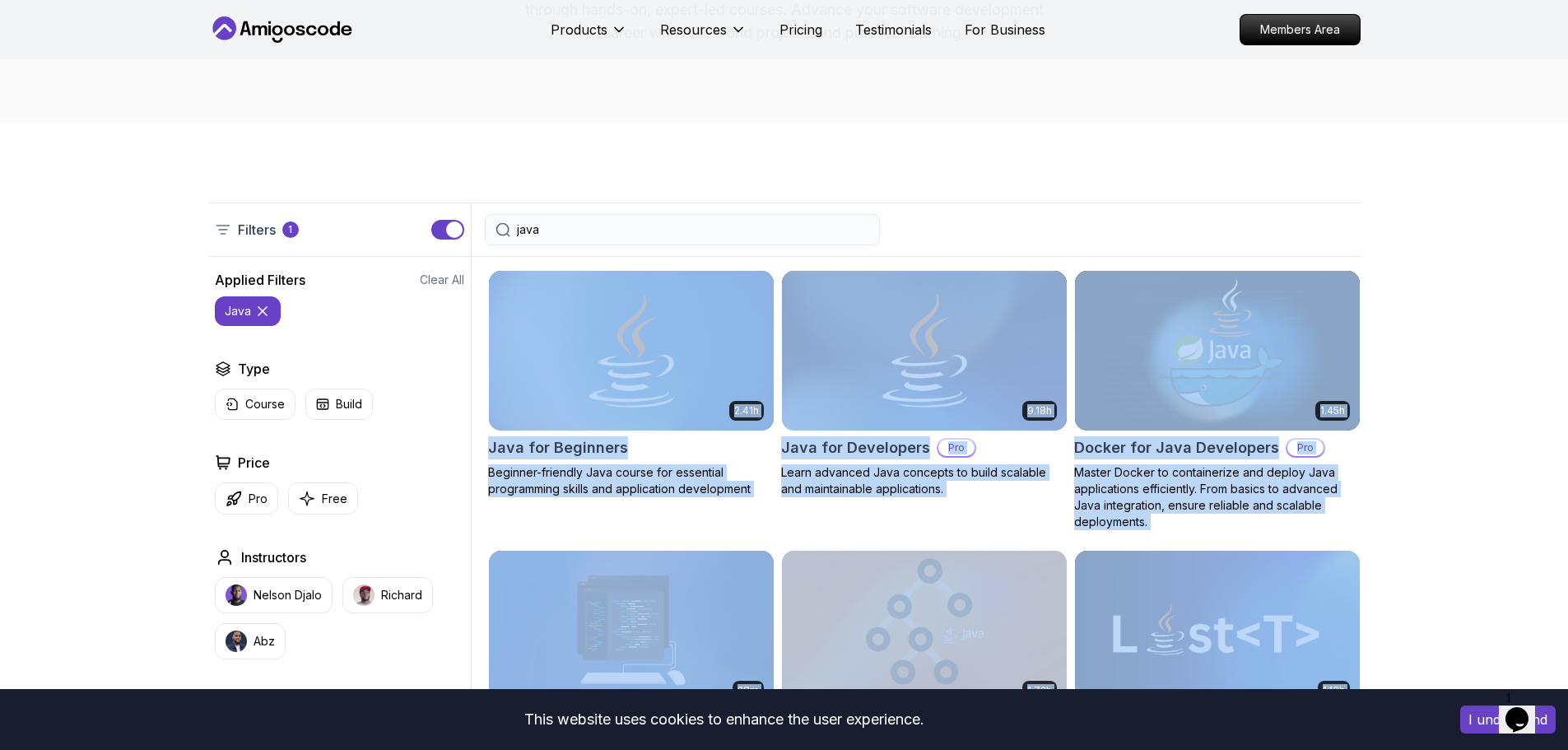 scroll, scrollTop: 0, scrollLeft: 0, axis: both 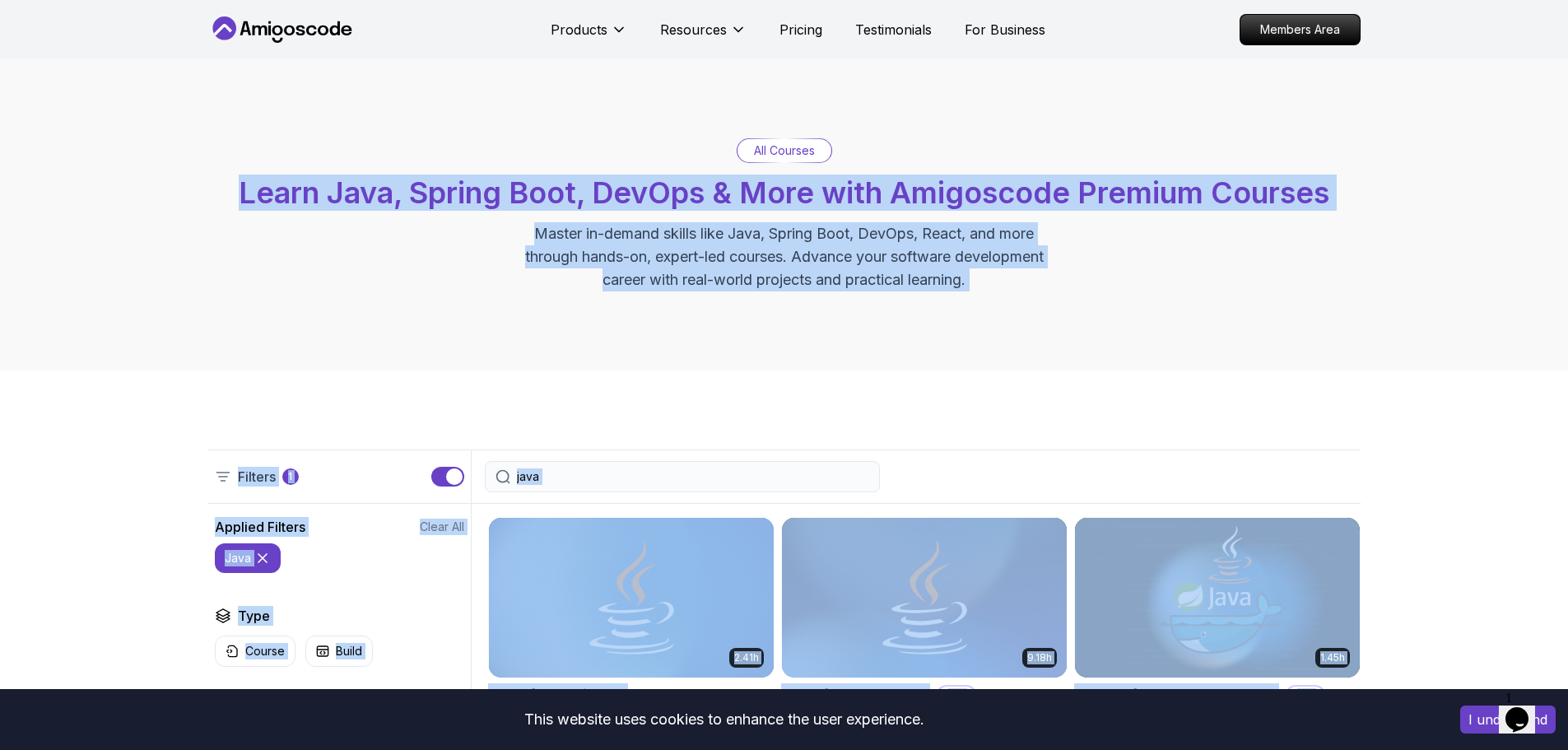 drag, startPoint x: 868, startPoint y: 555, endPoint x: 190, endPoint y: 171, distance: 779.1919 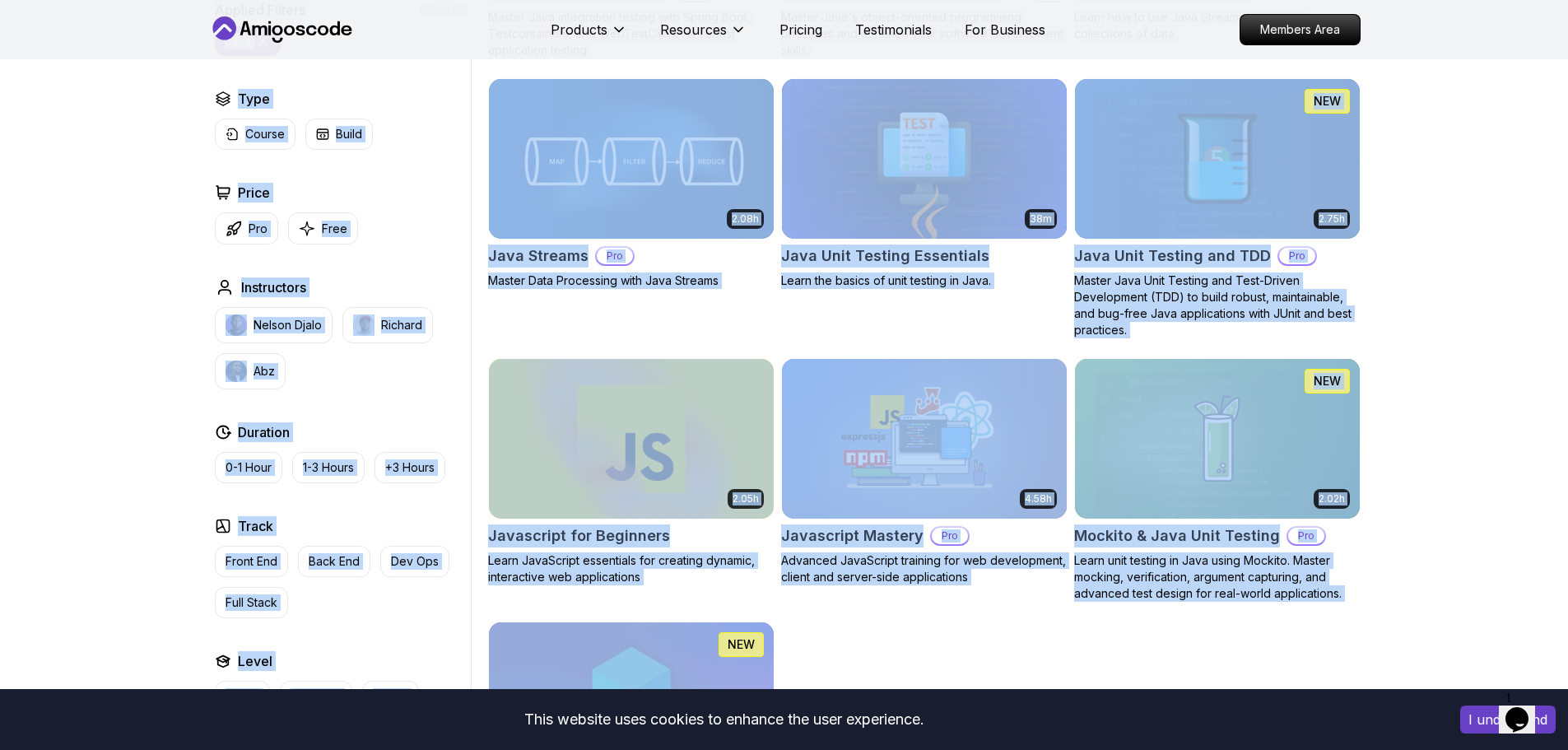 scroll, scrollTop: 1564, scrollLeft: 0, axis: vertical 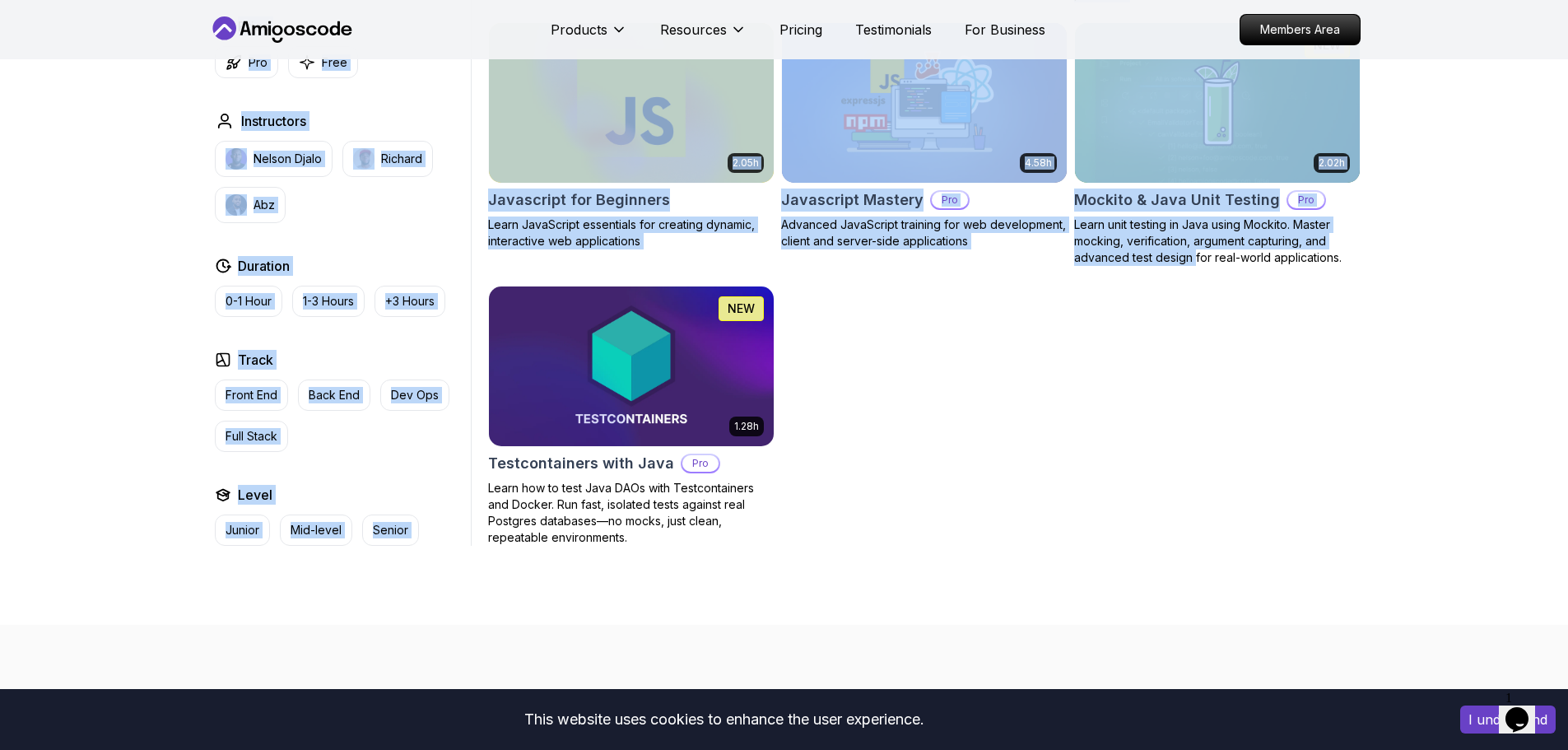 drag, startPoint x: 190, startPoint y: 171, endPoint x: 1156, endPoint y: 589, distance: 1052.5588 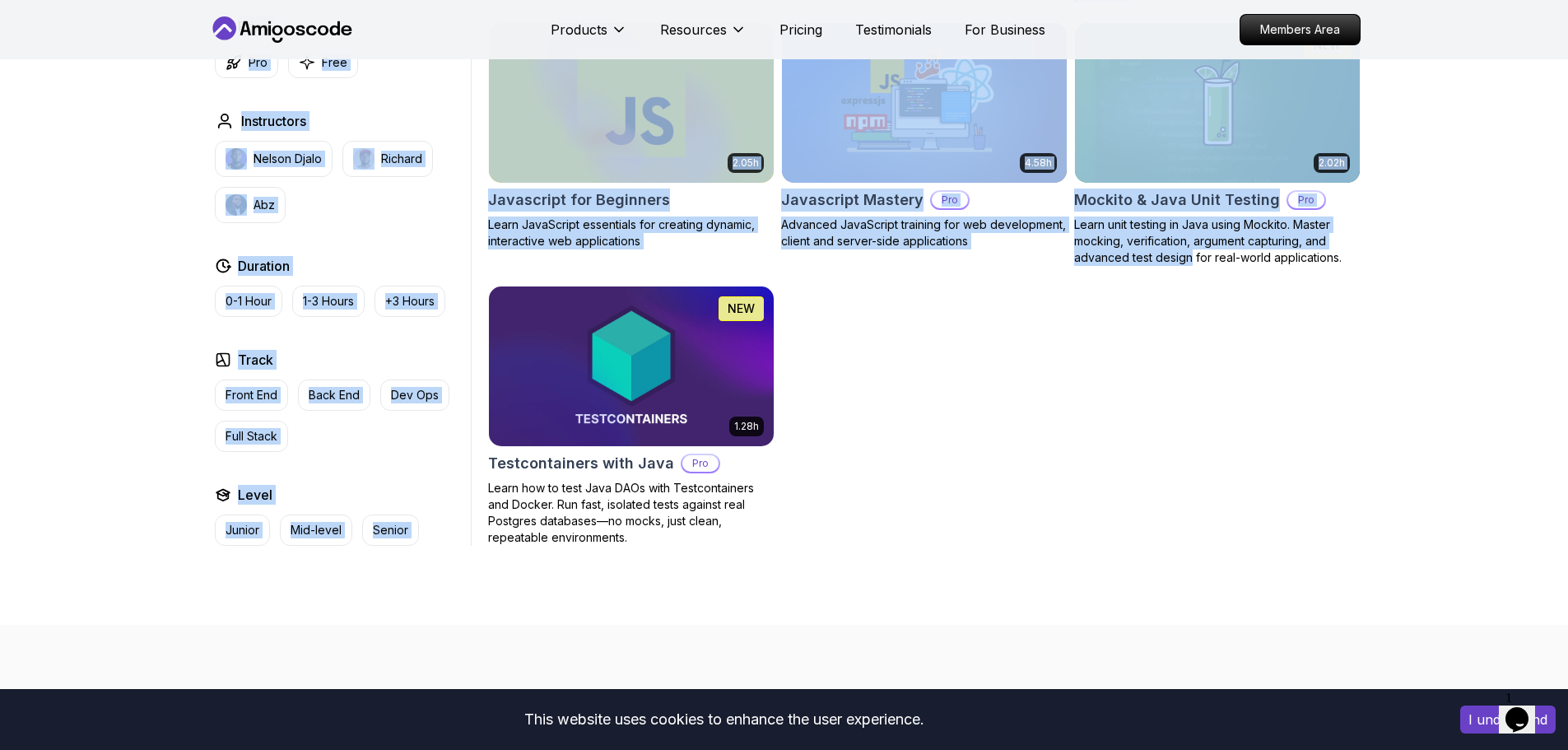 click on "Filters 1 java Filters 1 Applied Filters Clear All java Type Course Build Price Pro Free Instructors [FIRST] [LAST] [FIRST] [LAST] Duration 0-1 Hour 1-3 Hours +3 Hours Track Front End Back End Dev Ops Full Stack Level Junior Mid-level Senior 2.41h Java for Beginners Beginner-friendly Java course for essential programming skills and application development 9.18h Java for Developers Pro Learn advanced Java concepts to build scalable and maintainable applications. 1.45h Docker for Java Developers Pro Master Docker to containerize and deploy Java applications efficiently. From basics to advanced Java integration, ensure reliable and scalable deployments. 28m Java CLI Build Pro Learn how to build a CLI application with Java. 1.72h Java Data Structures Pro Learn data structures in Java to enhance your coding skills! 1.13h Java Generics Pro Learn to write robust, type-safe code and algorithms using Java Generics. 1.67h NEW Java Integration Testing Pro 2.82h Java Object Oriented Programming Pro 26m Java Streams Essentials" at bounding box center (784, -285) 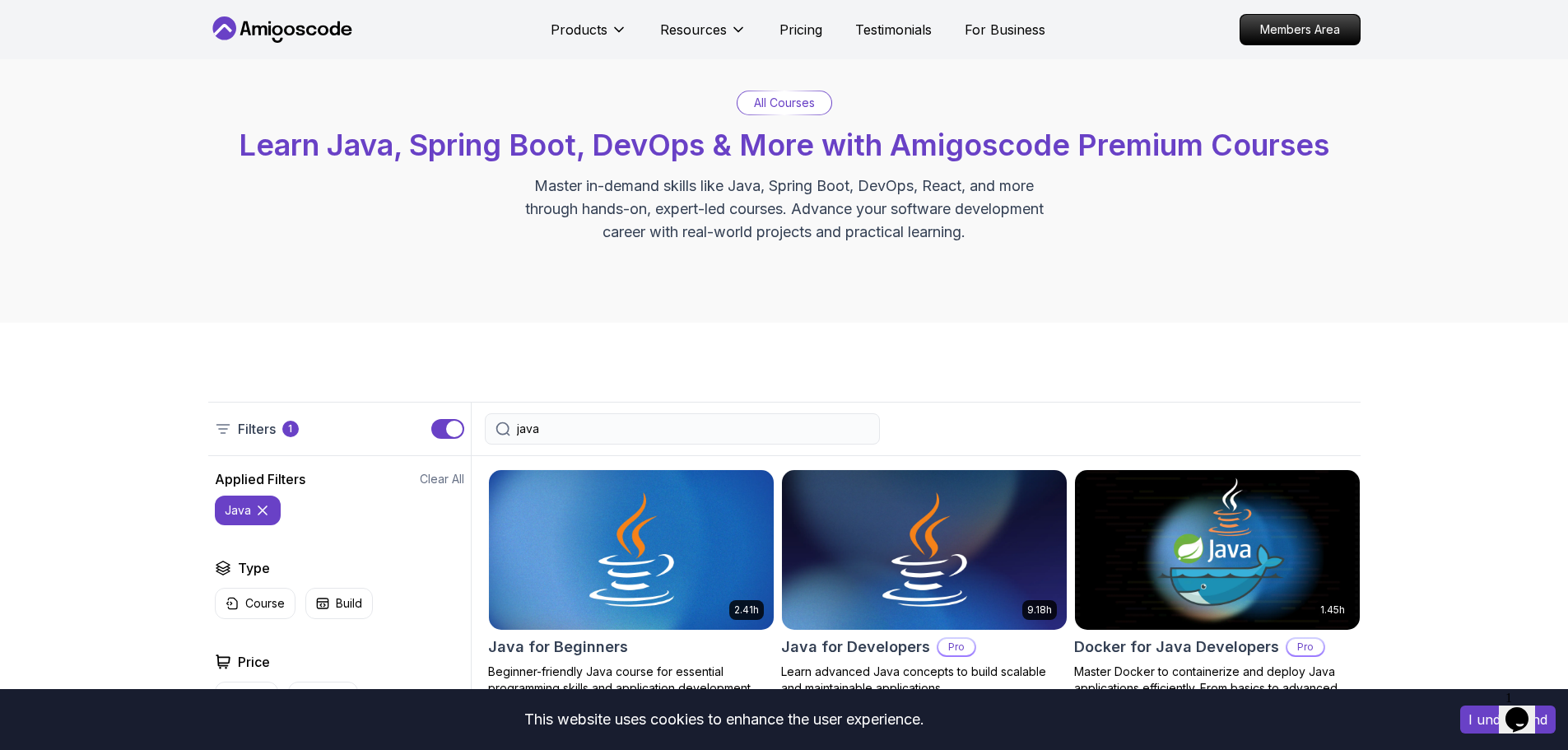 scroll, scrollTop: 0, scrollLeft: 0, axis: both 